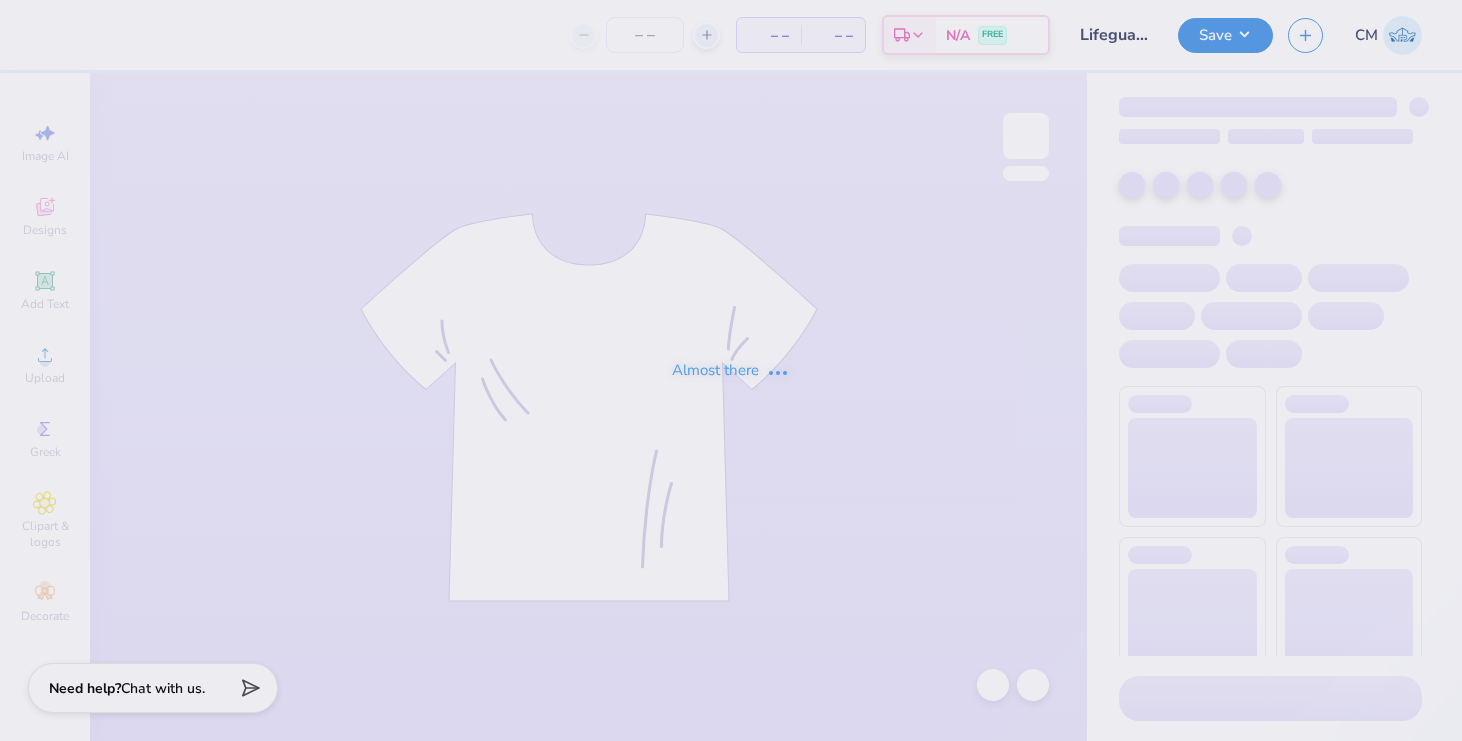 scroll, scrollTop: 0, scrollLeft: 0, axis: both 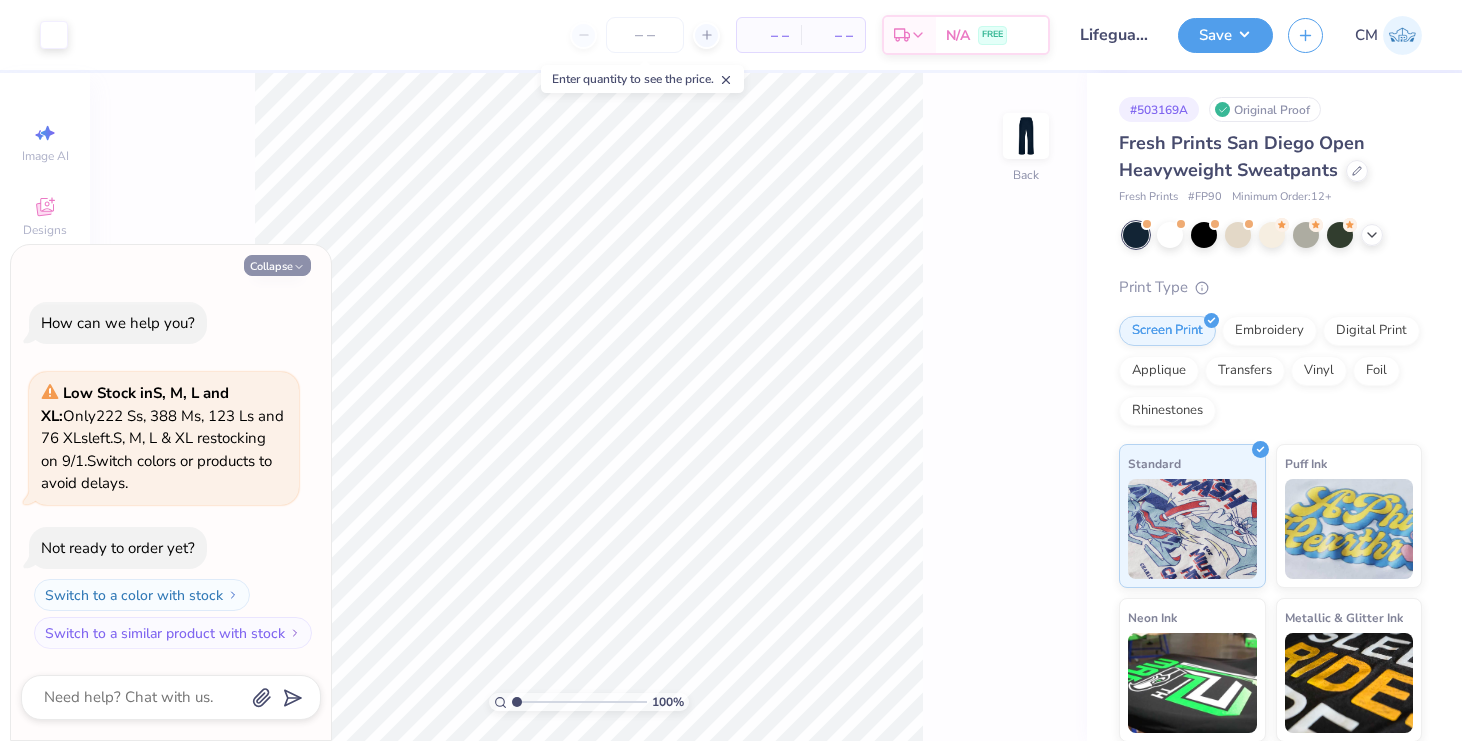 click on "Collapse" at bounding box center (277, 265) 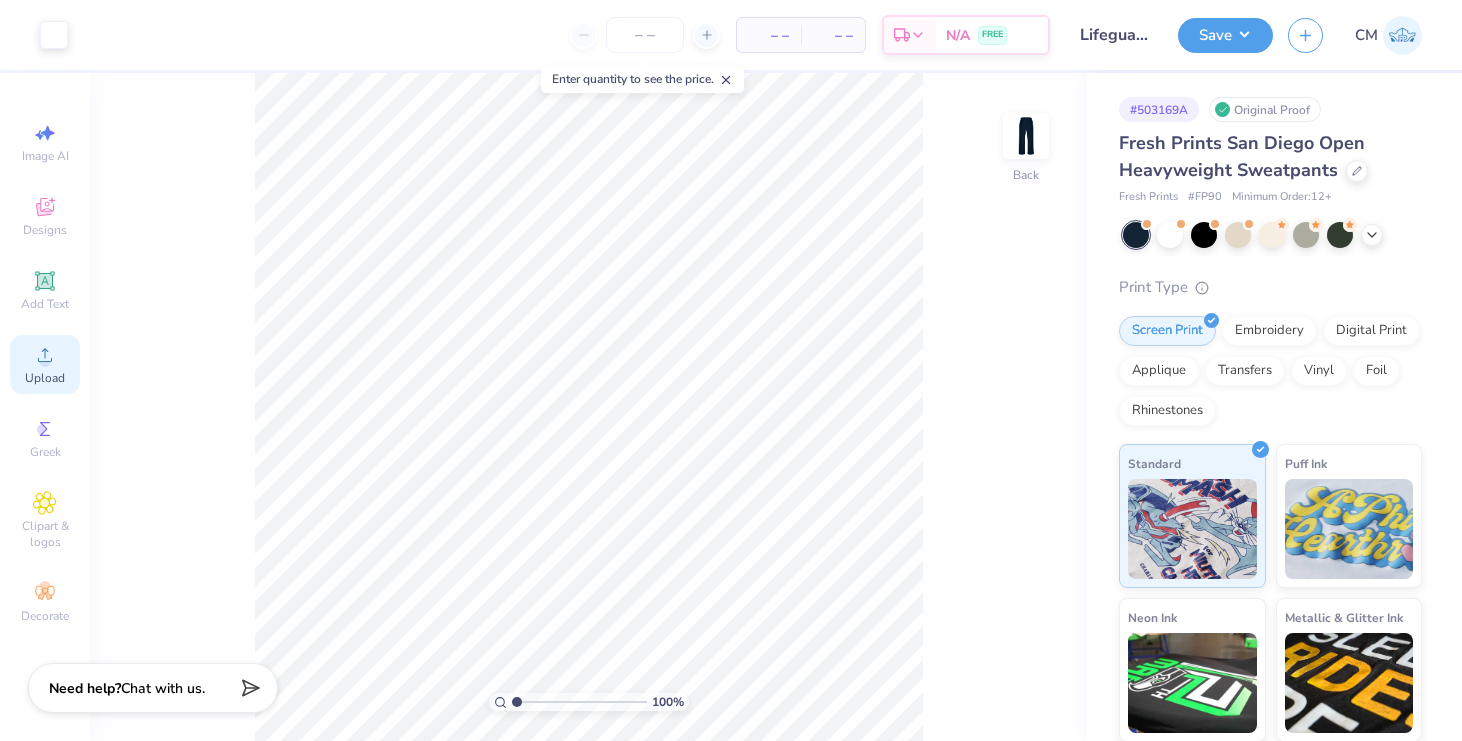 click on "Upload" at bounding box center (45, 364) 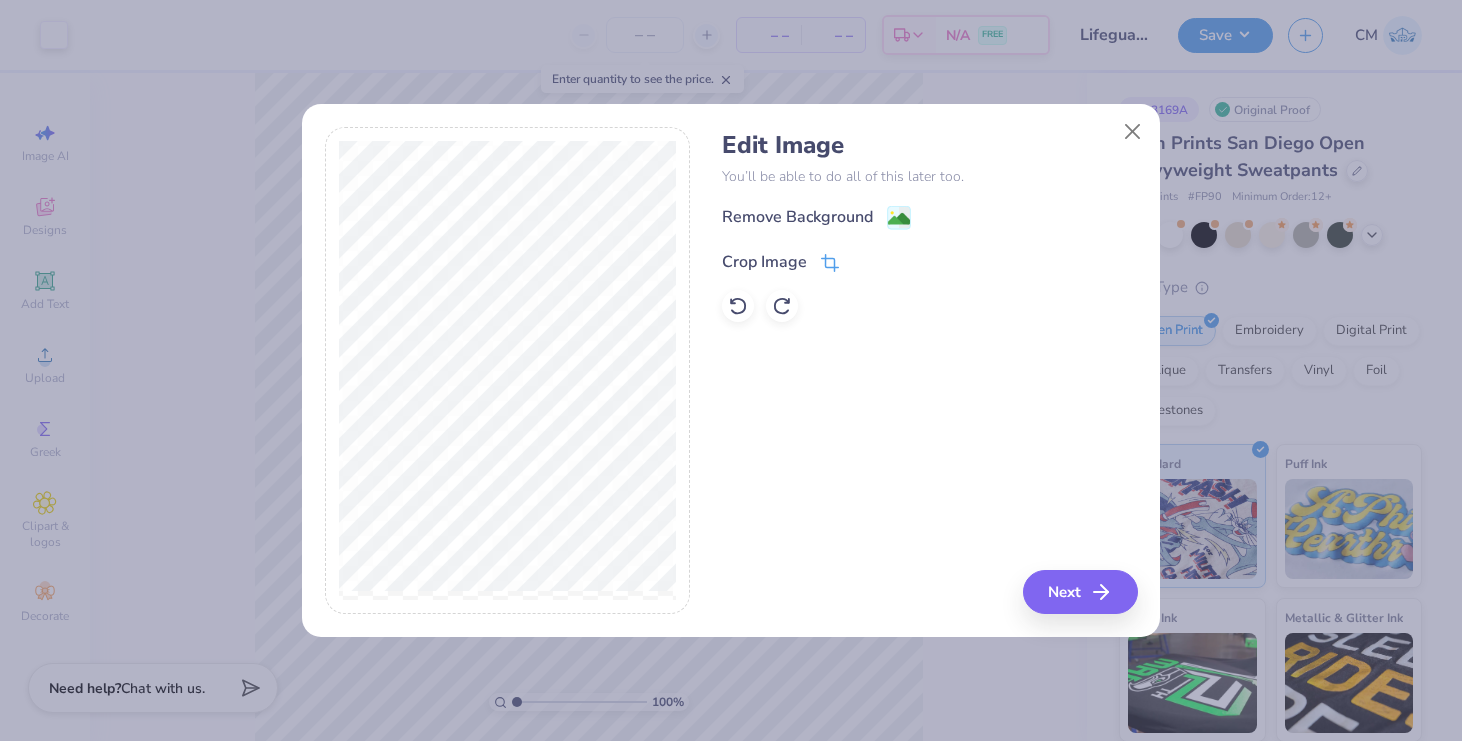 click on "Crop Image" at bounding box center [780, 262] 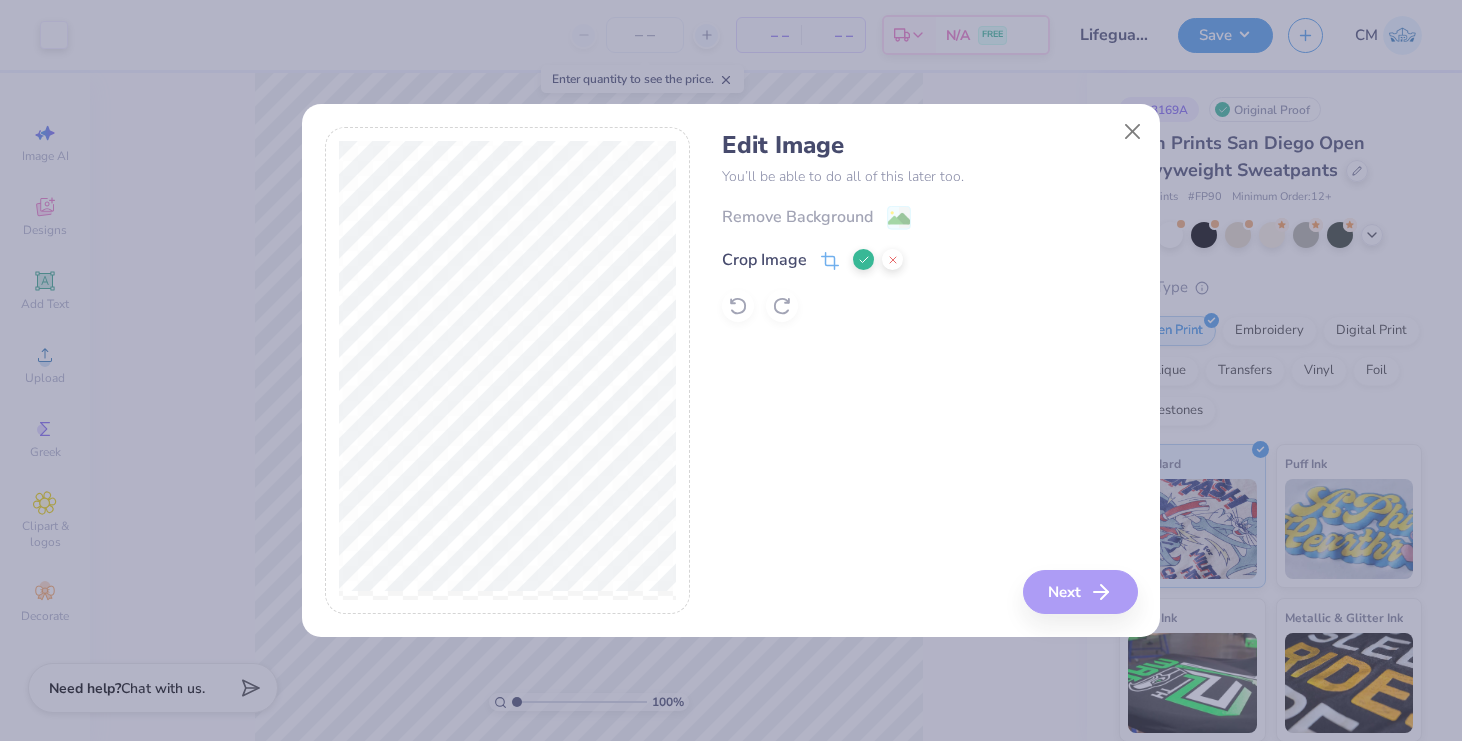 click 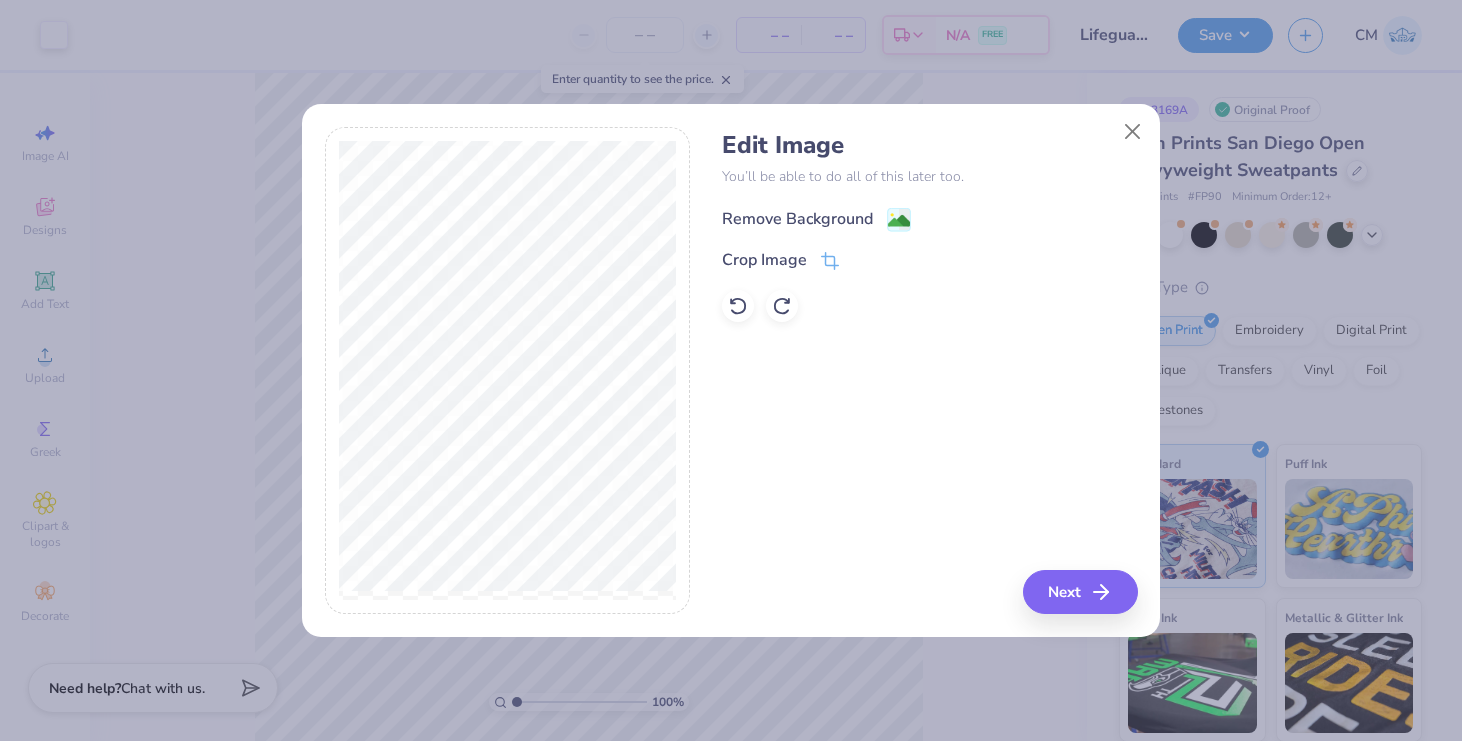 click on "Remove Background" at bounding box center (797, 219) 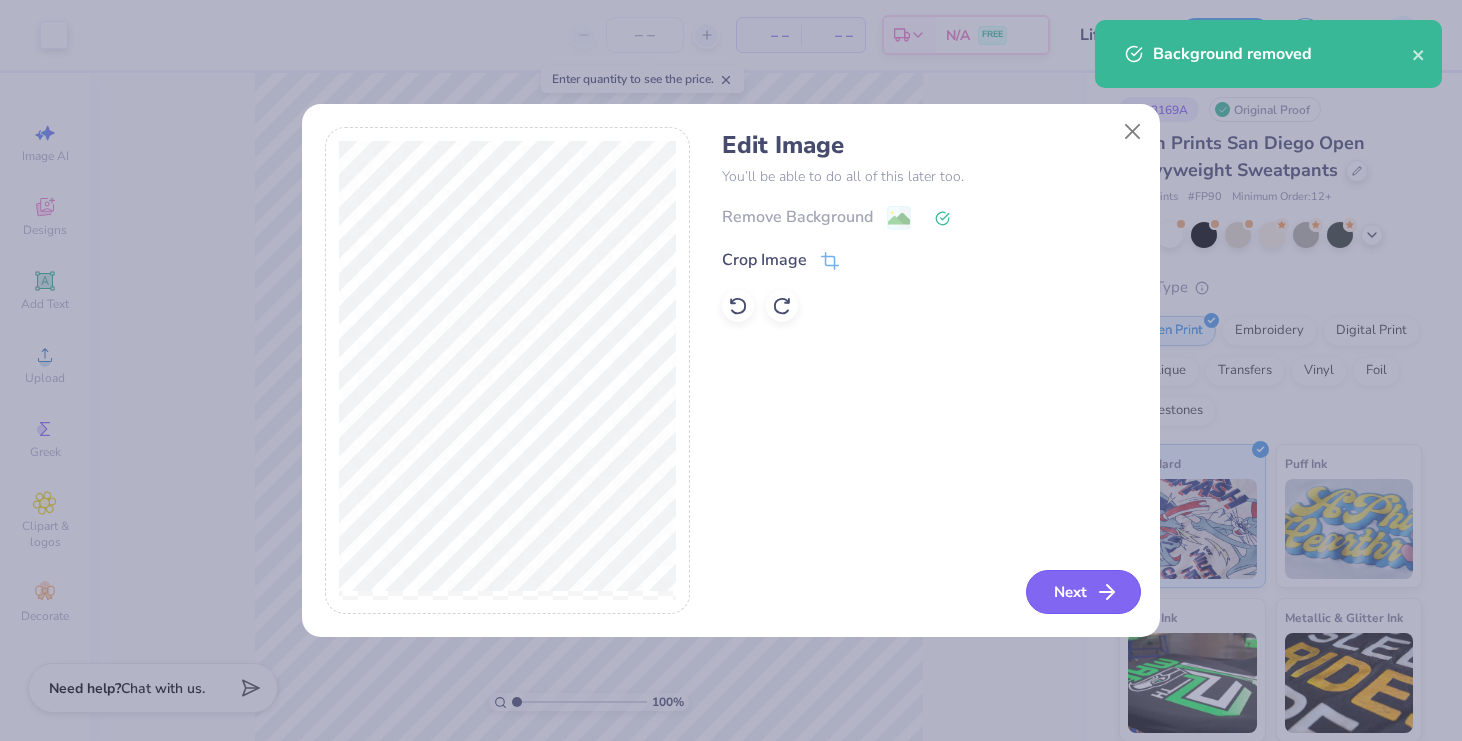 click on "Next" at bounding box center [1083, 592] 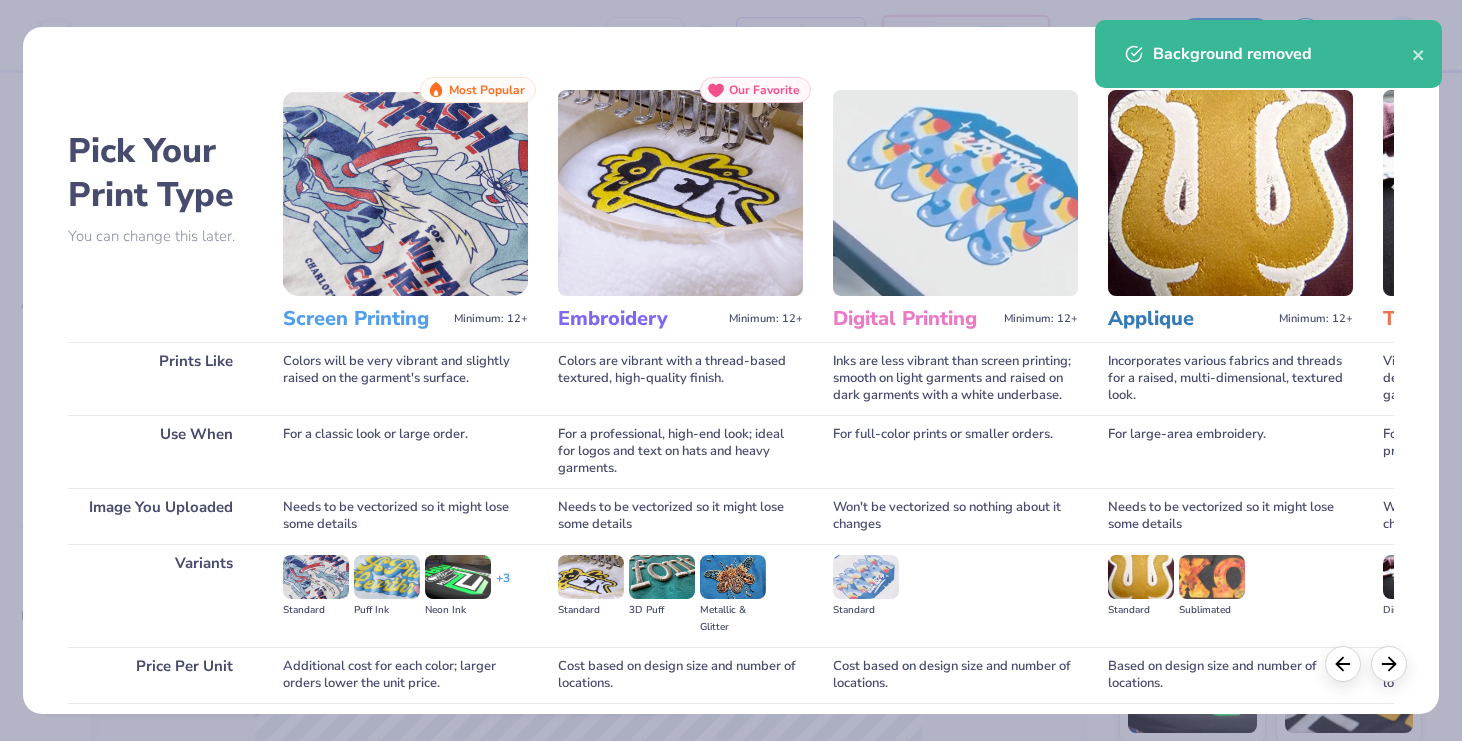 scroll, scrollTop: 156, scrollLeft: 0, axis: vertical 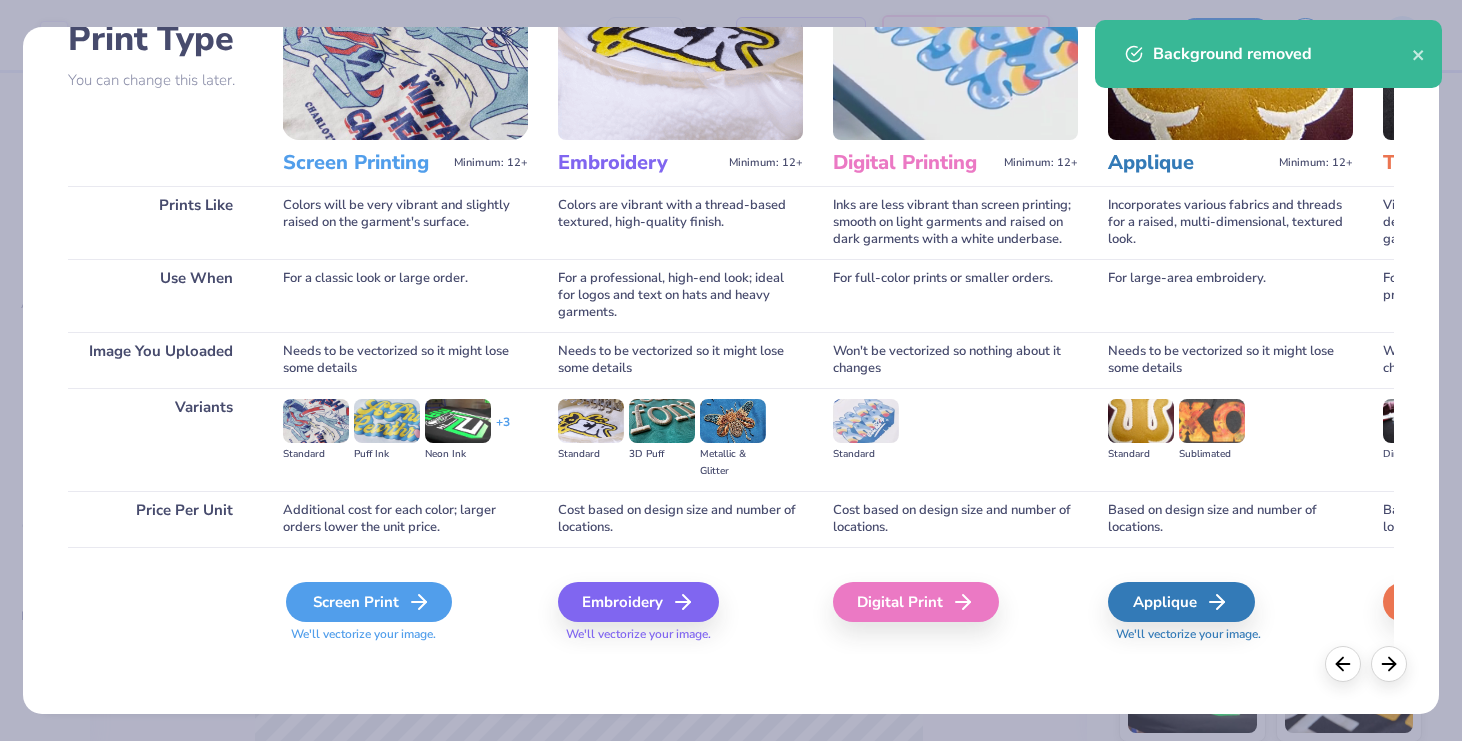 click on "Screen Print" at bounding box center (369, 602) 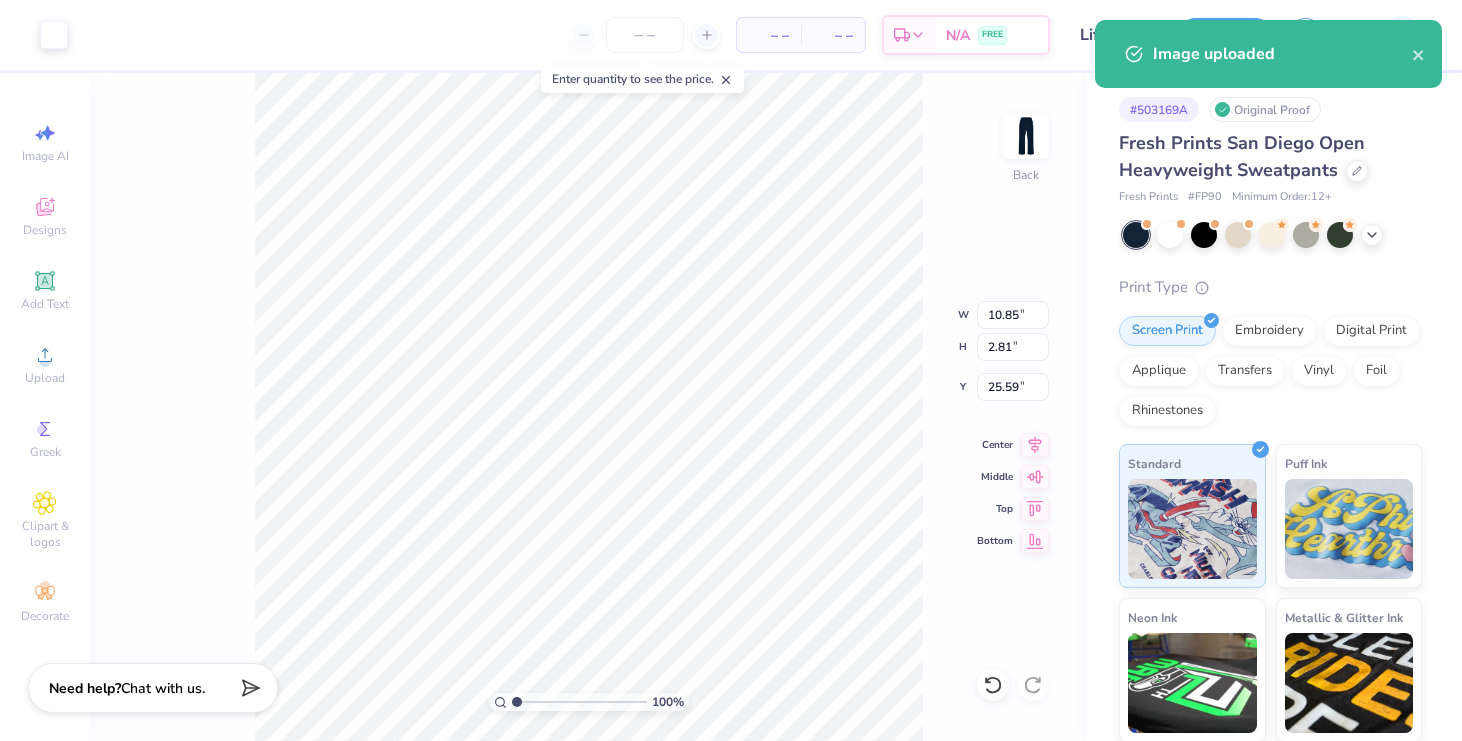 type on "5.37" 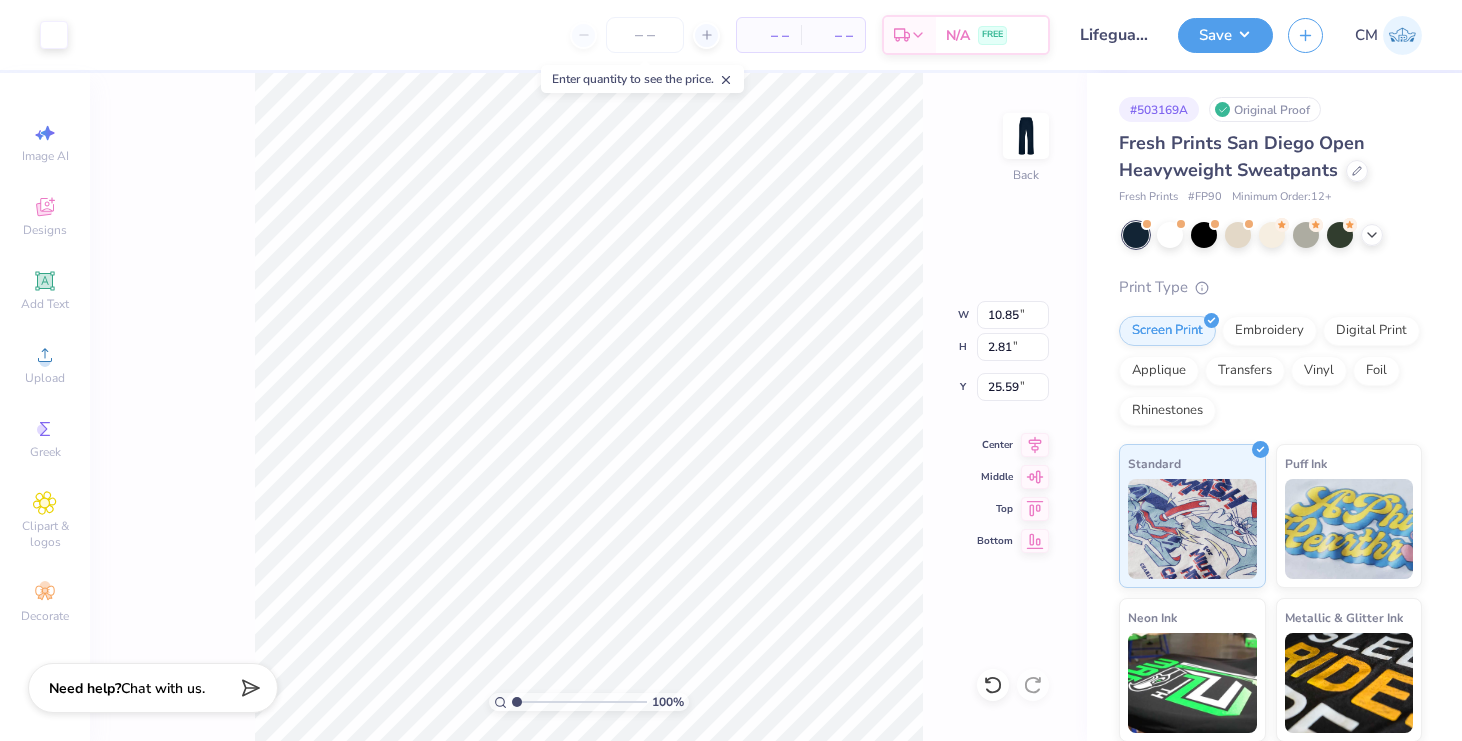 type on "8.08" 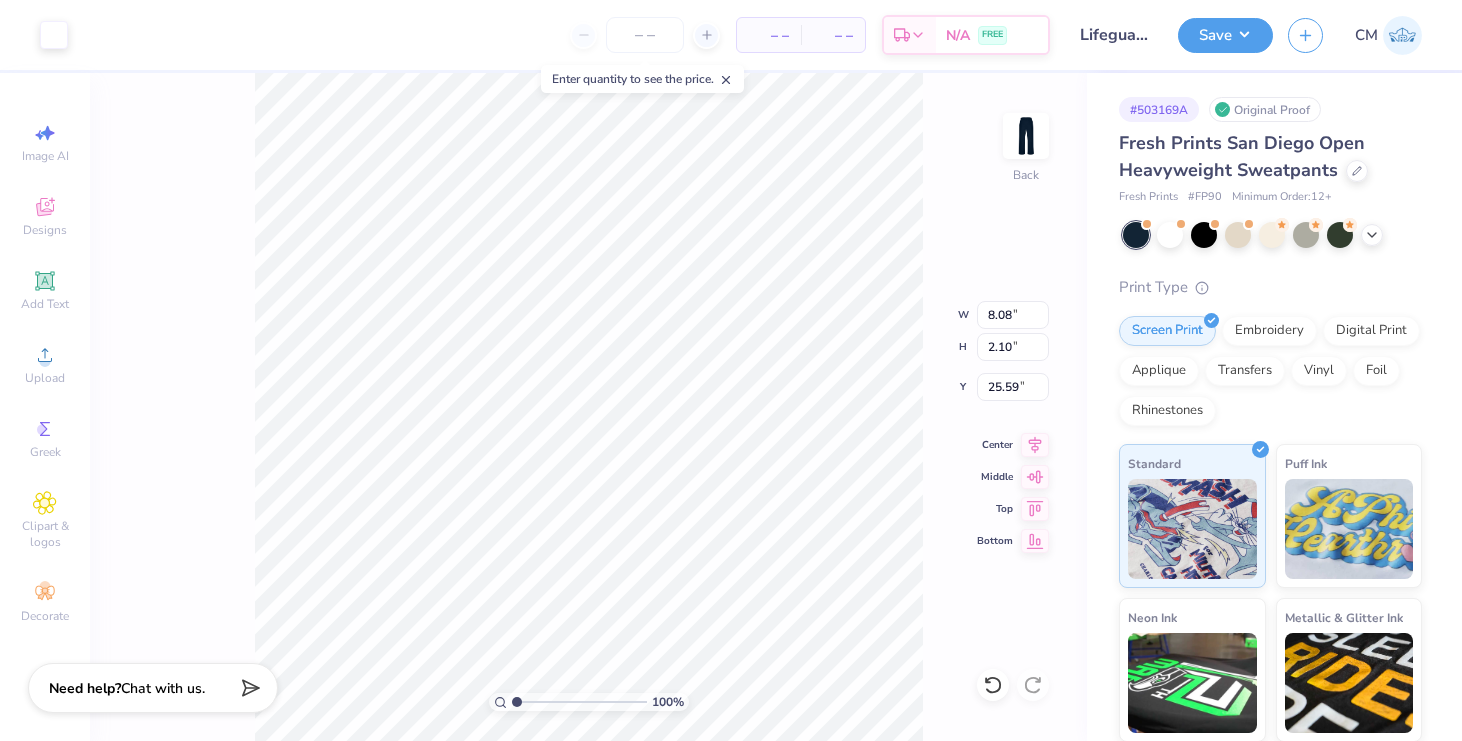 type on "4.72" 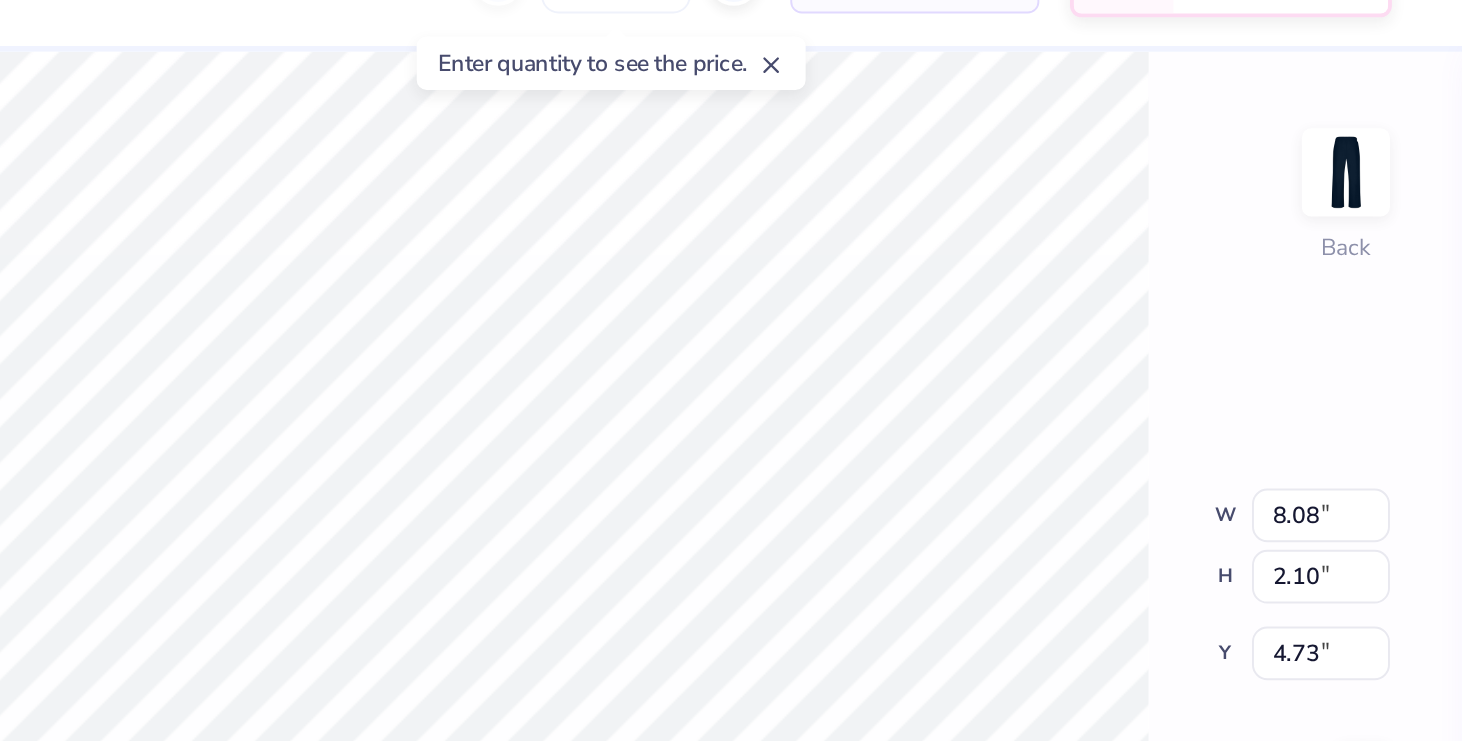 type on "7.47" 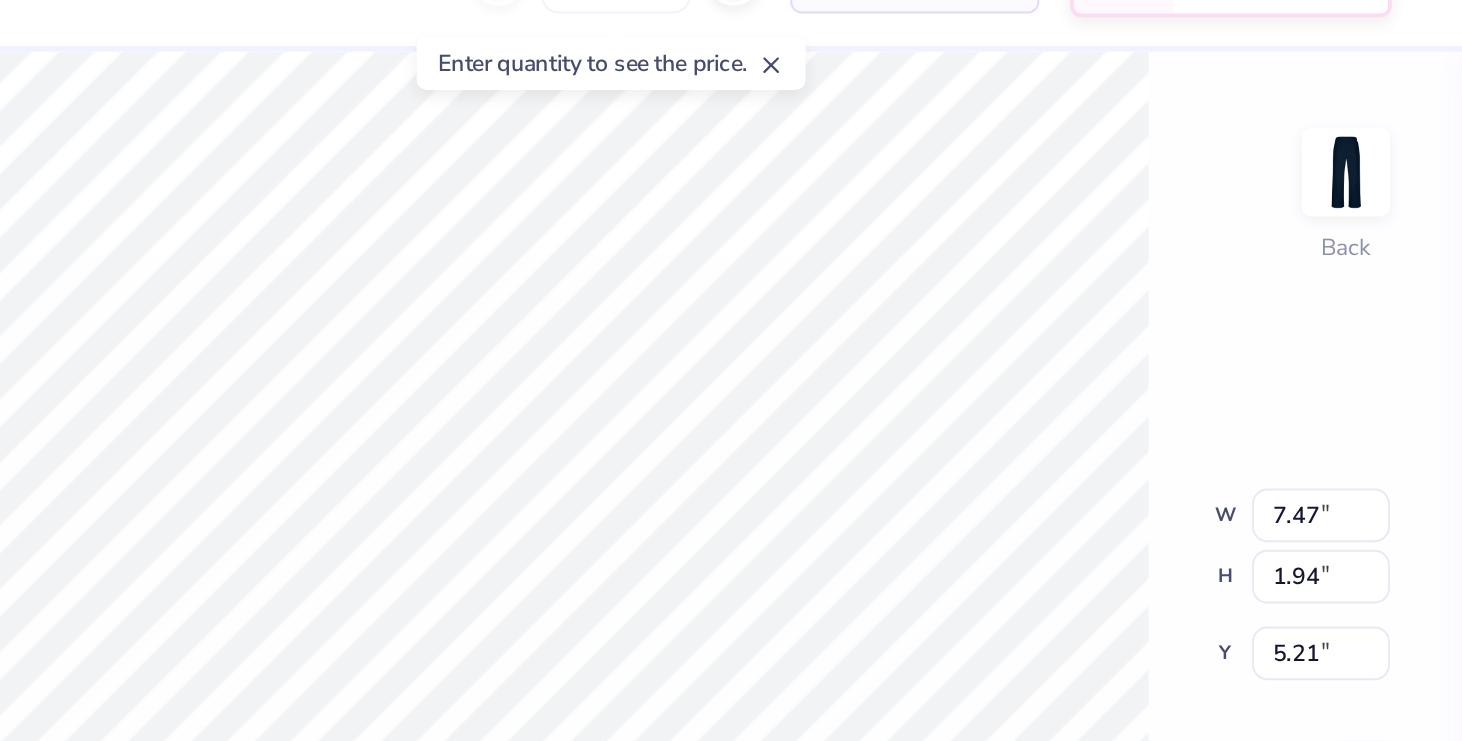type on "5.28" 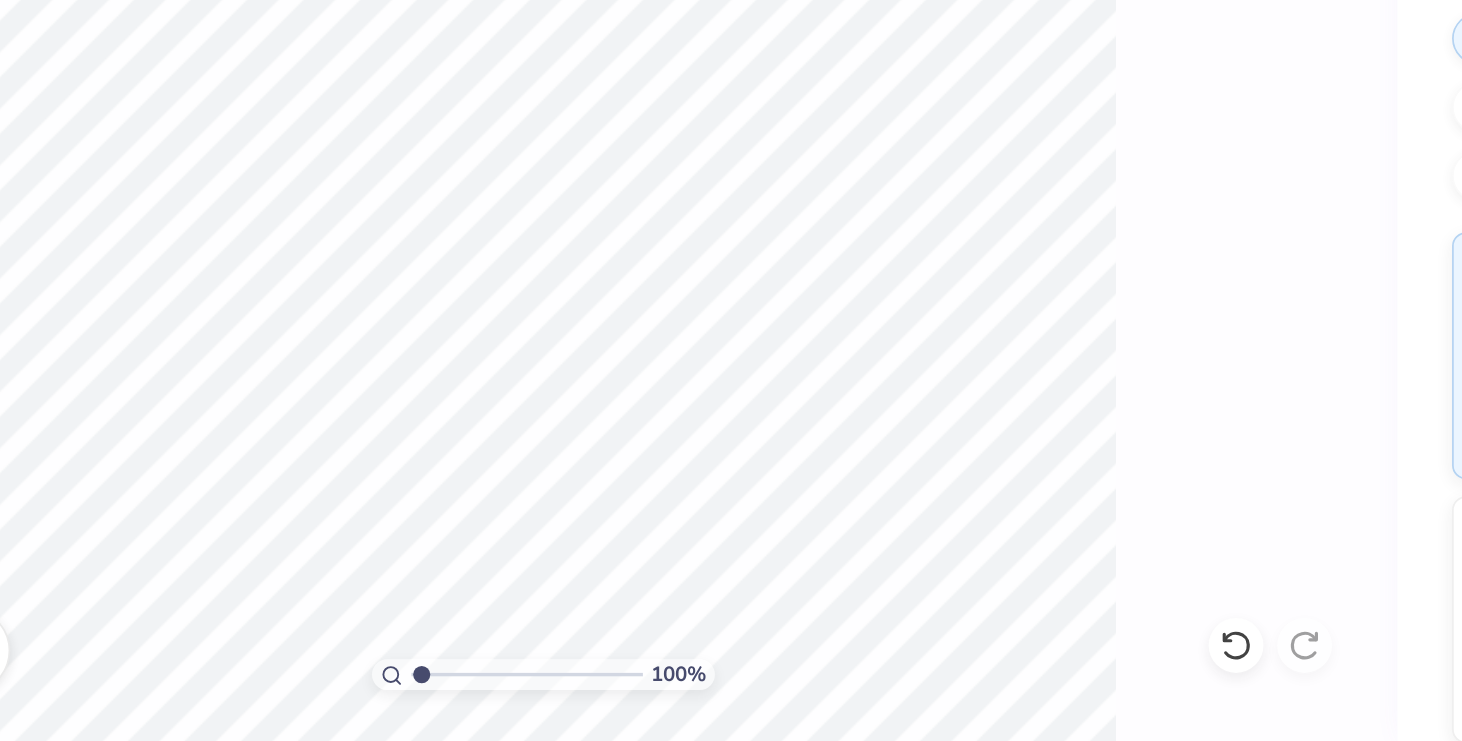 type on "1.52" 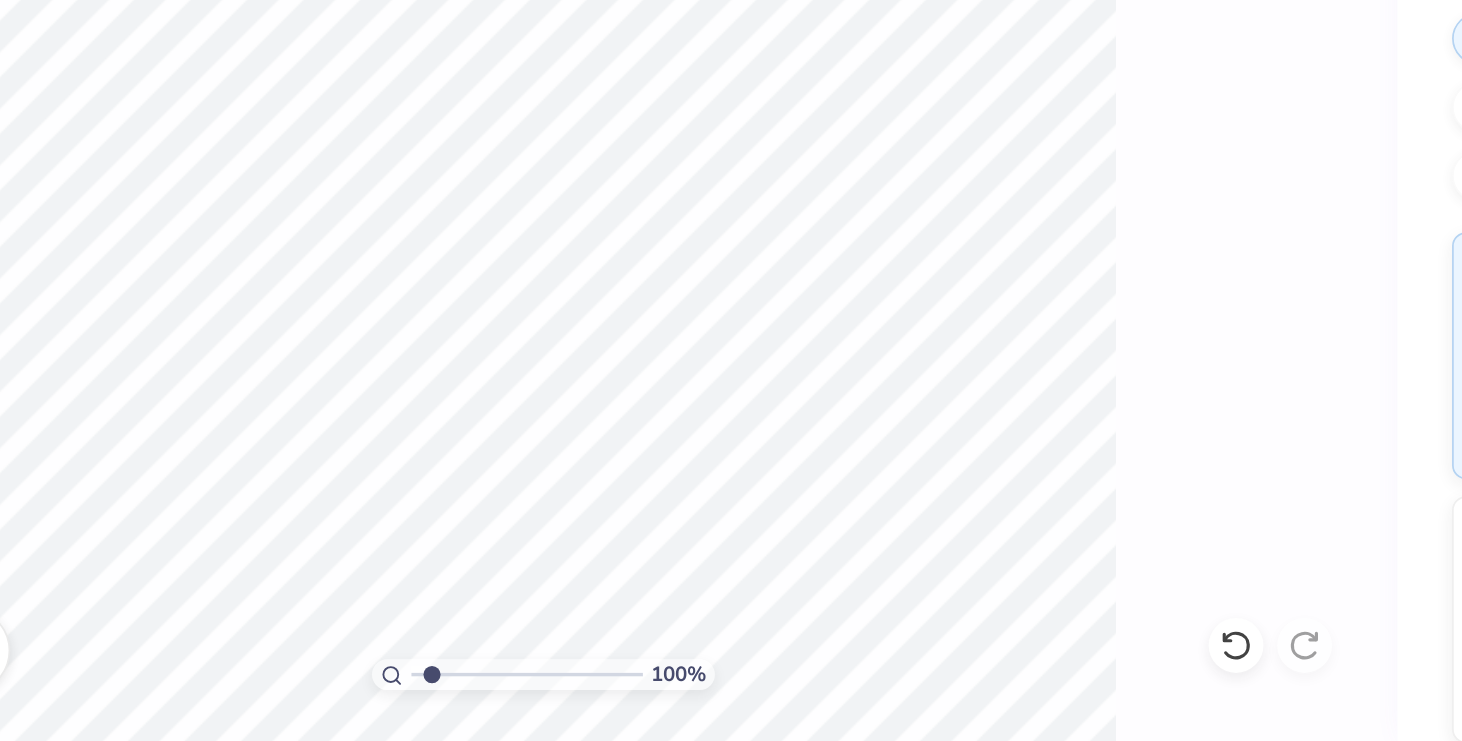 type on "x" 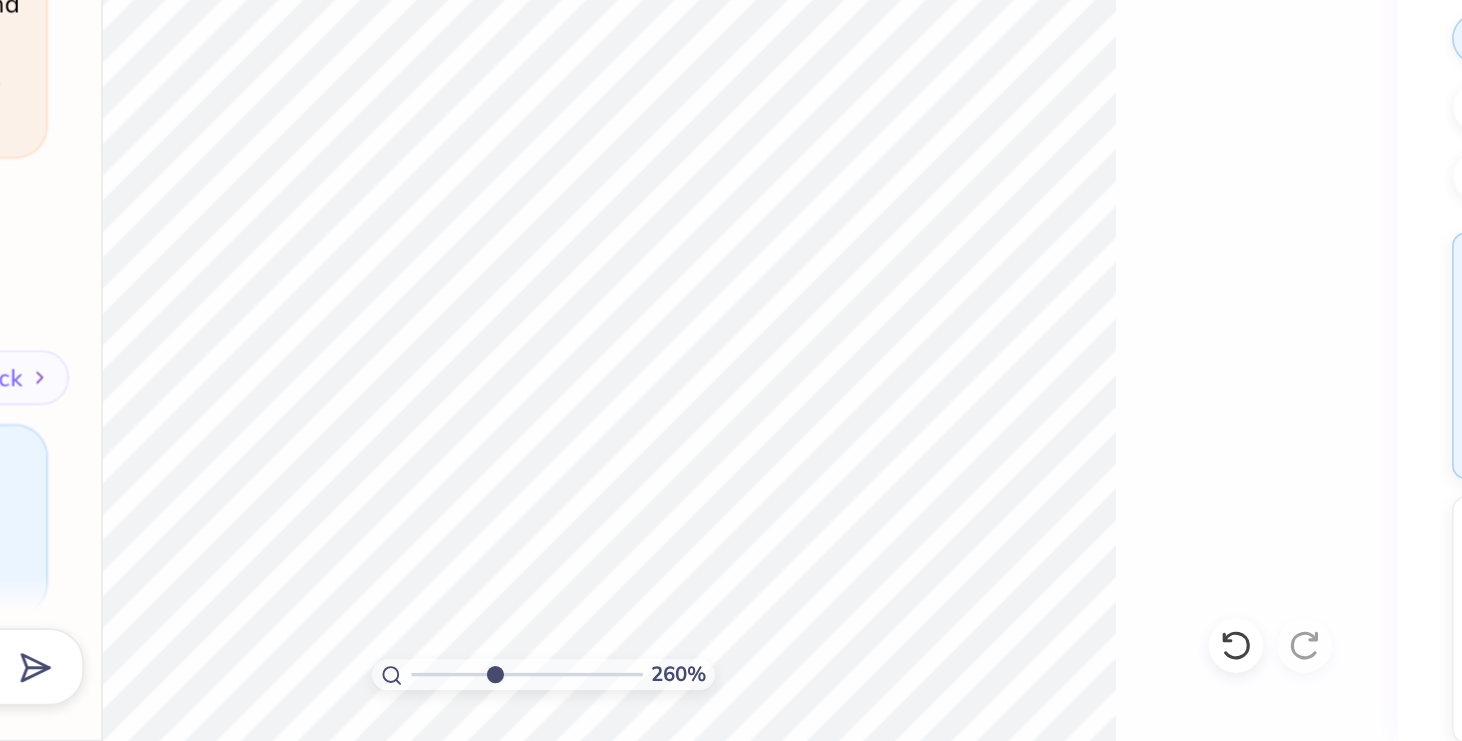 scroll, scrollTop: 17, scrollLeft: 0, axis: vertical 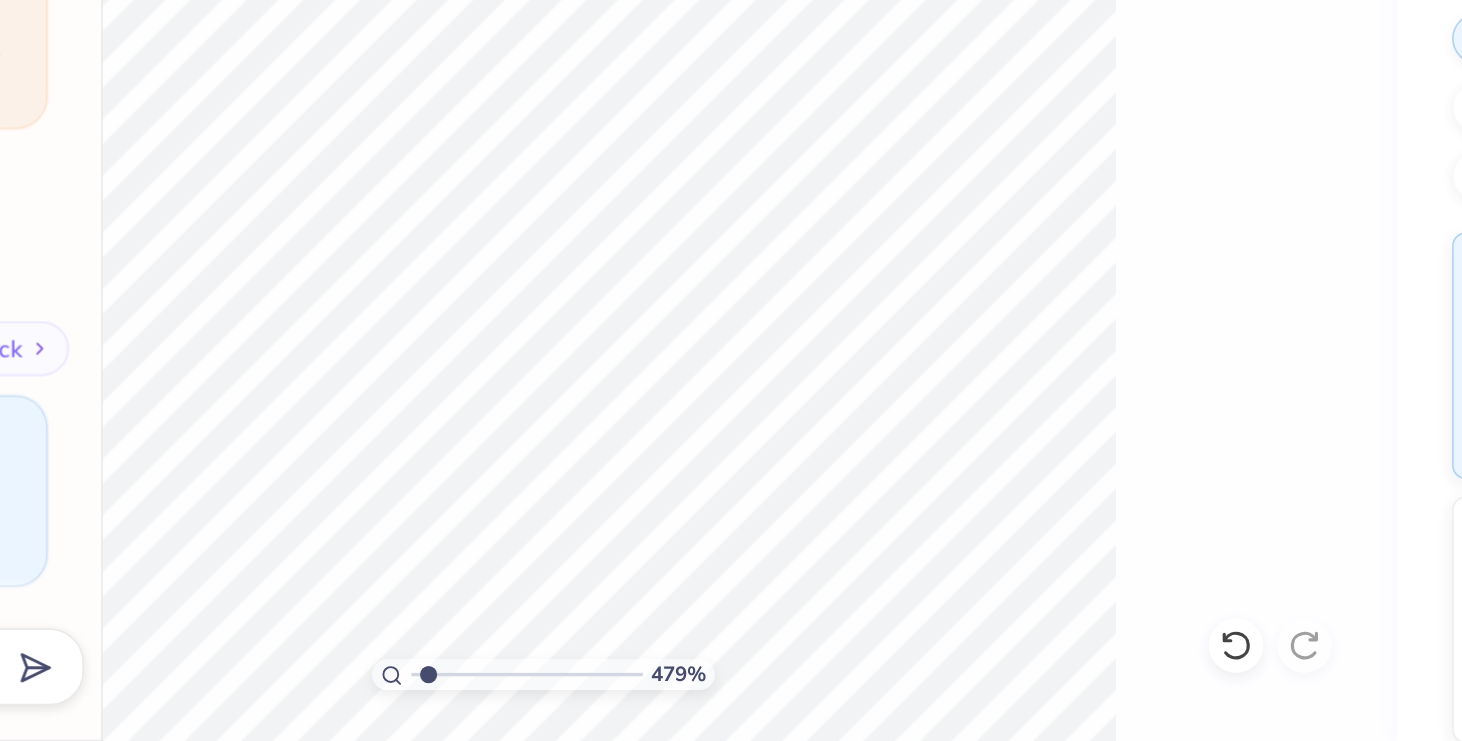type on "1" 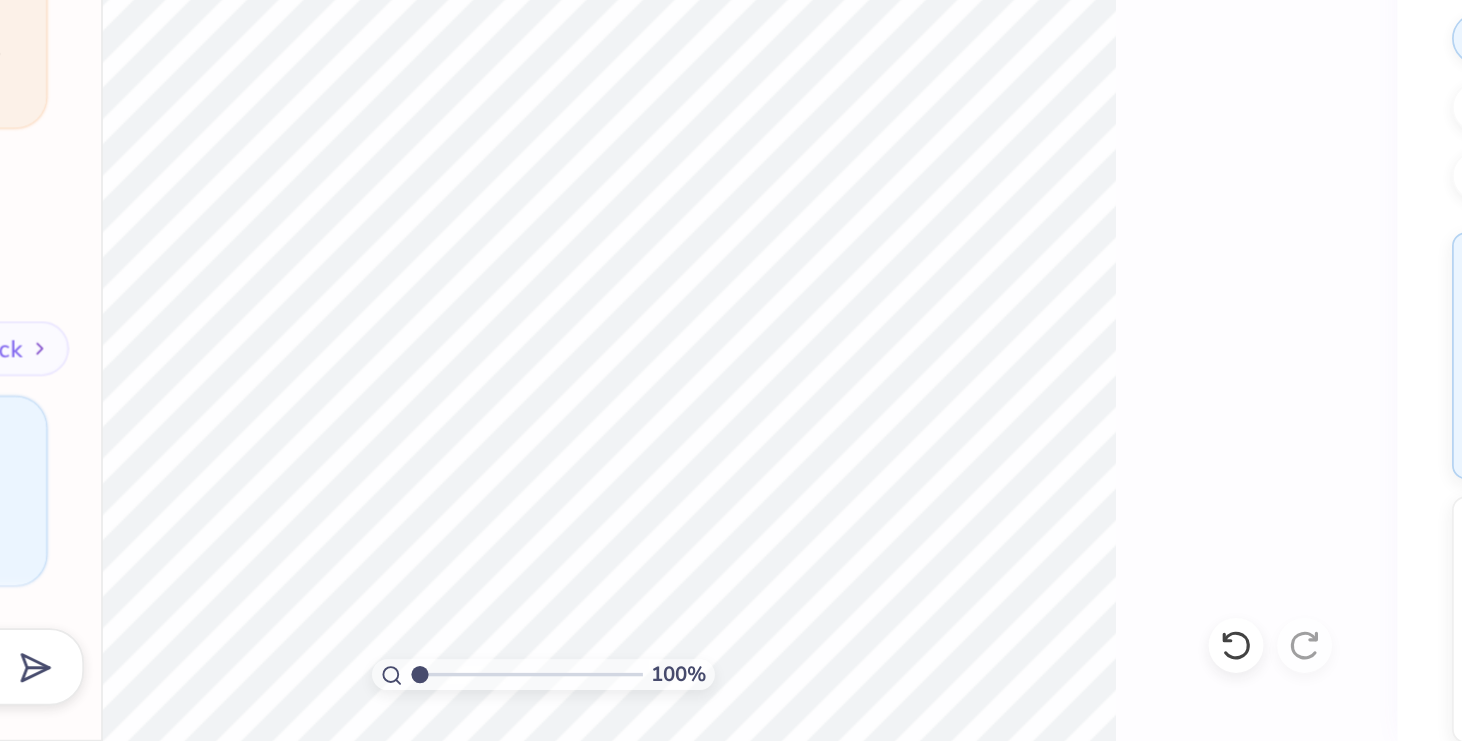 drag, startPoint x: 513, startPoint y: 702, endPoint x: 482, endPoint y: 709, distance: 31.780497 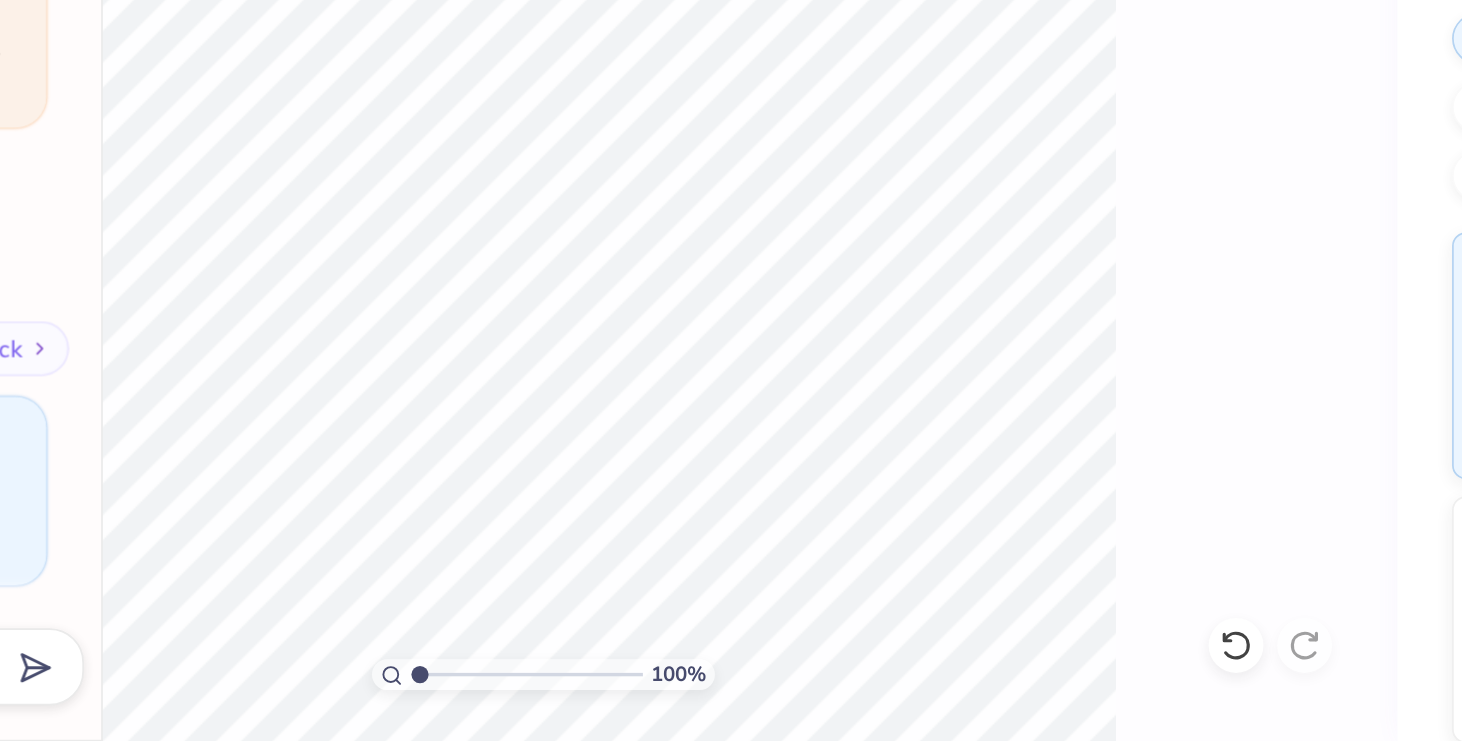 drag, startPoint x: 1113, startPoint y: 447, endPoint x: 1027, endPoint y: 480, distance: 92.11406 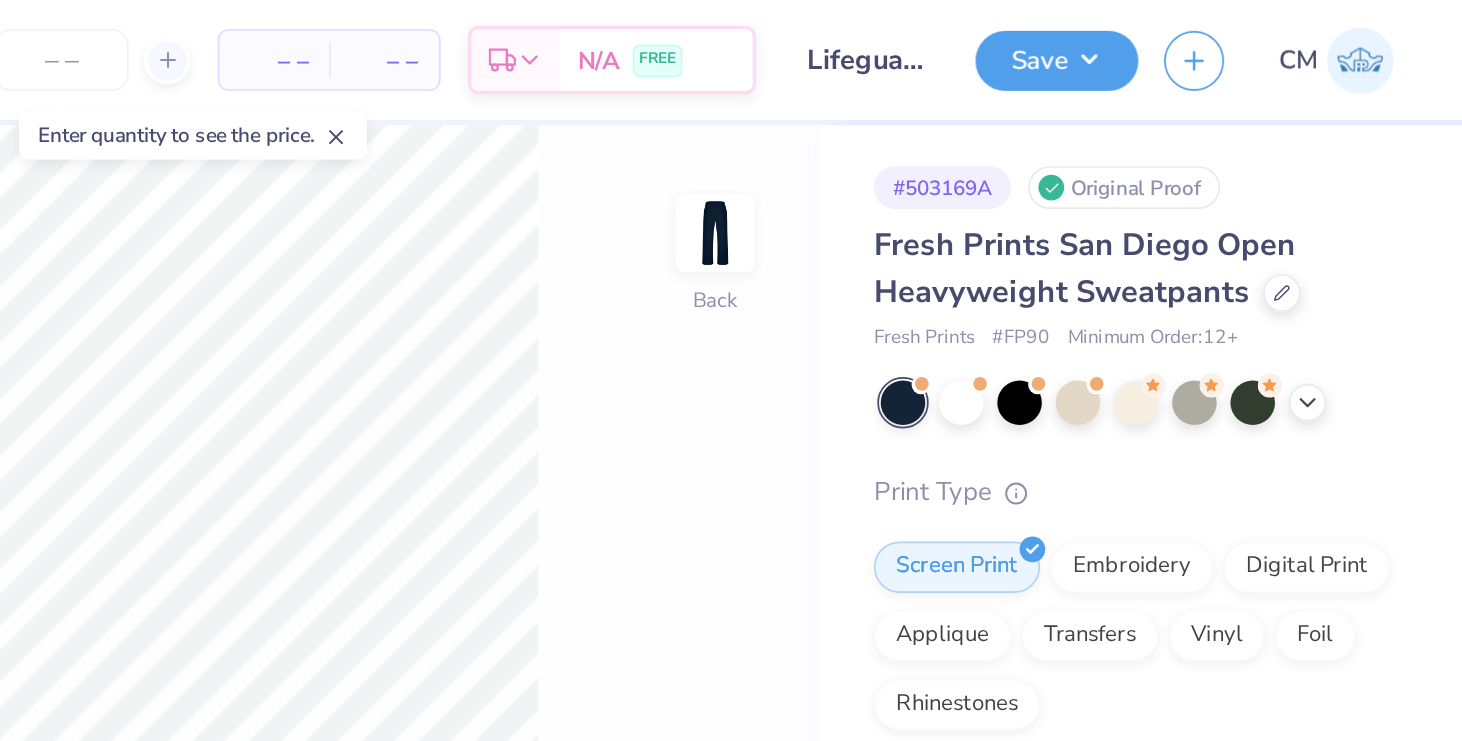 scroll, scrollTop: 0, scrollLeft: 0, axis: both 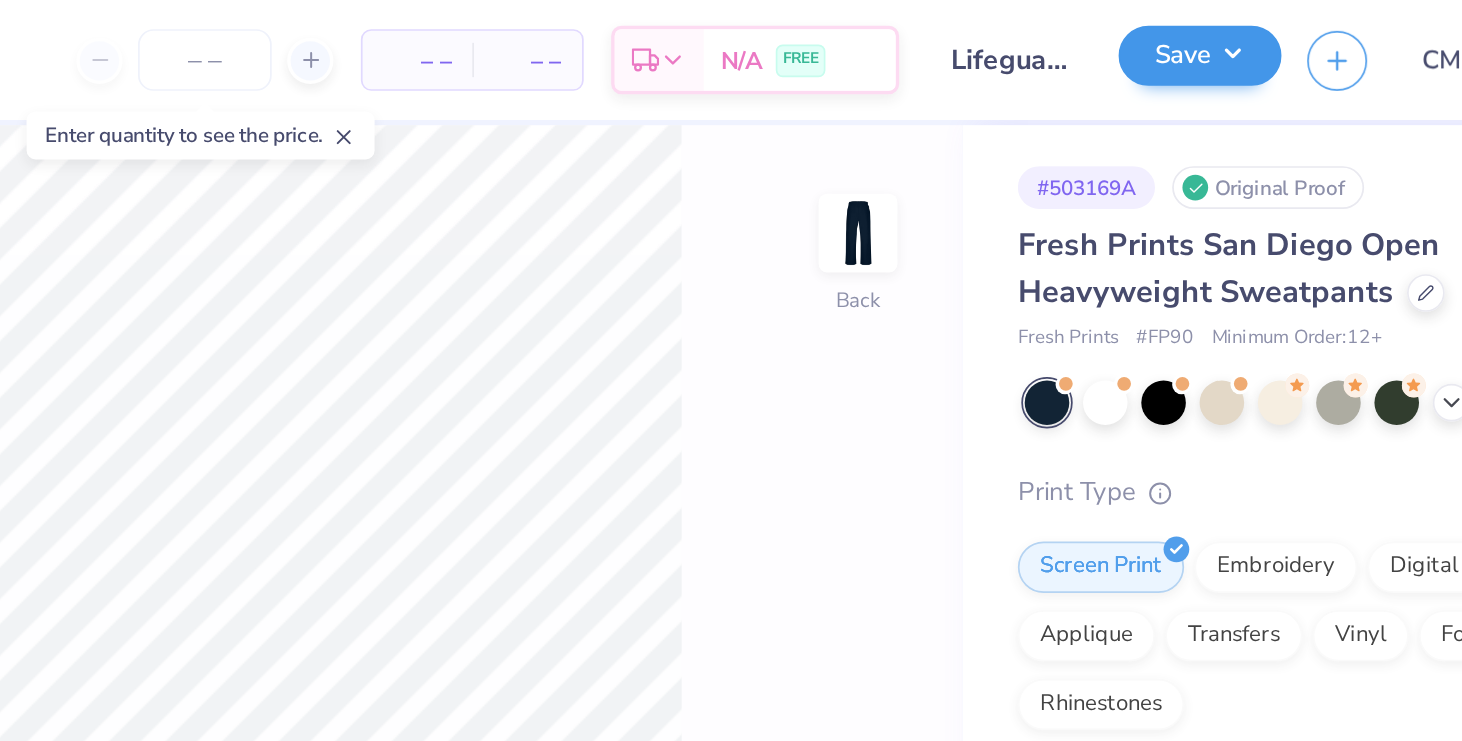 click on "Save" at bounding box center (1225, 35) 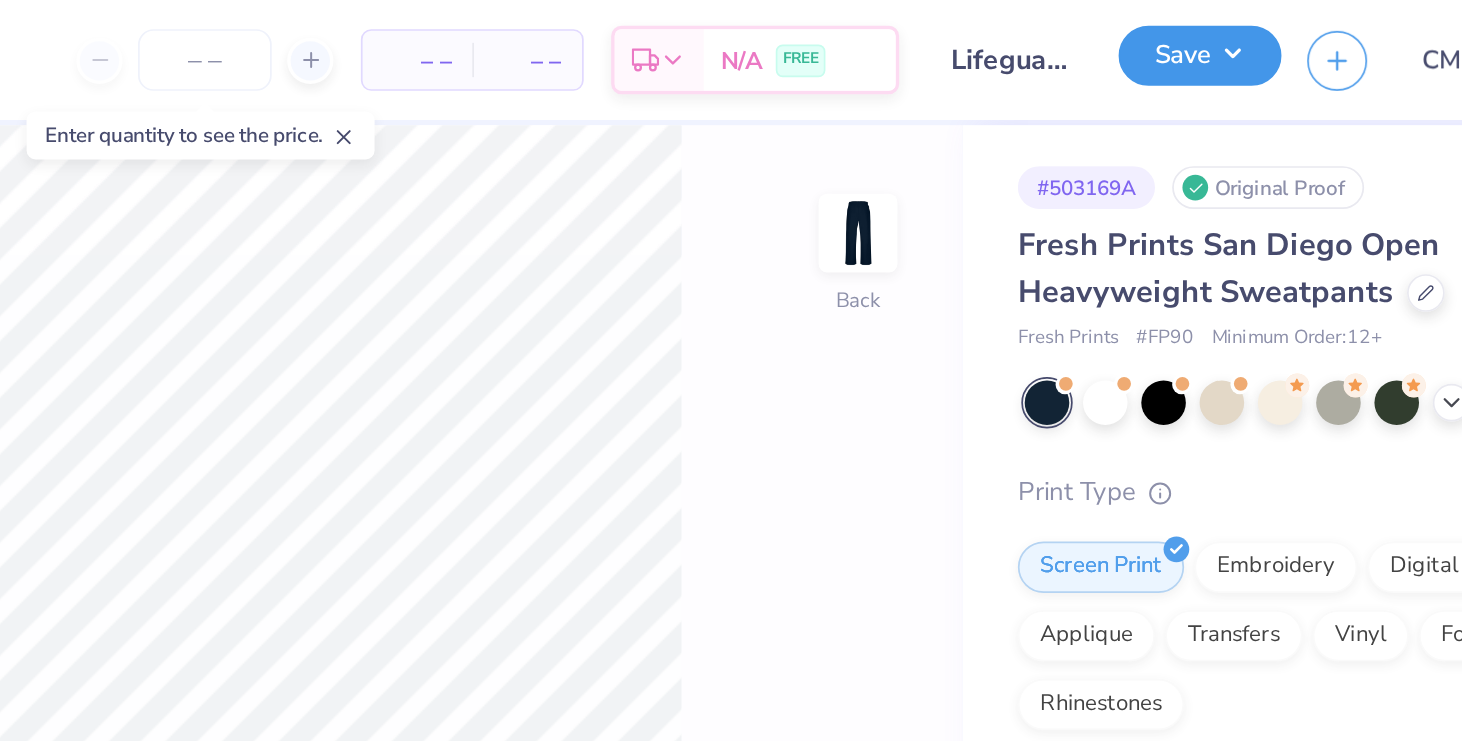 click on "Save" at bounding box center (1225, 32) 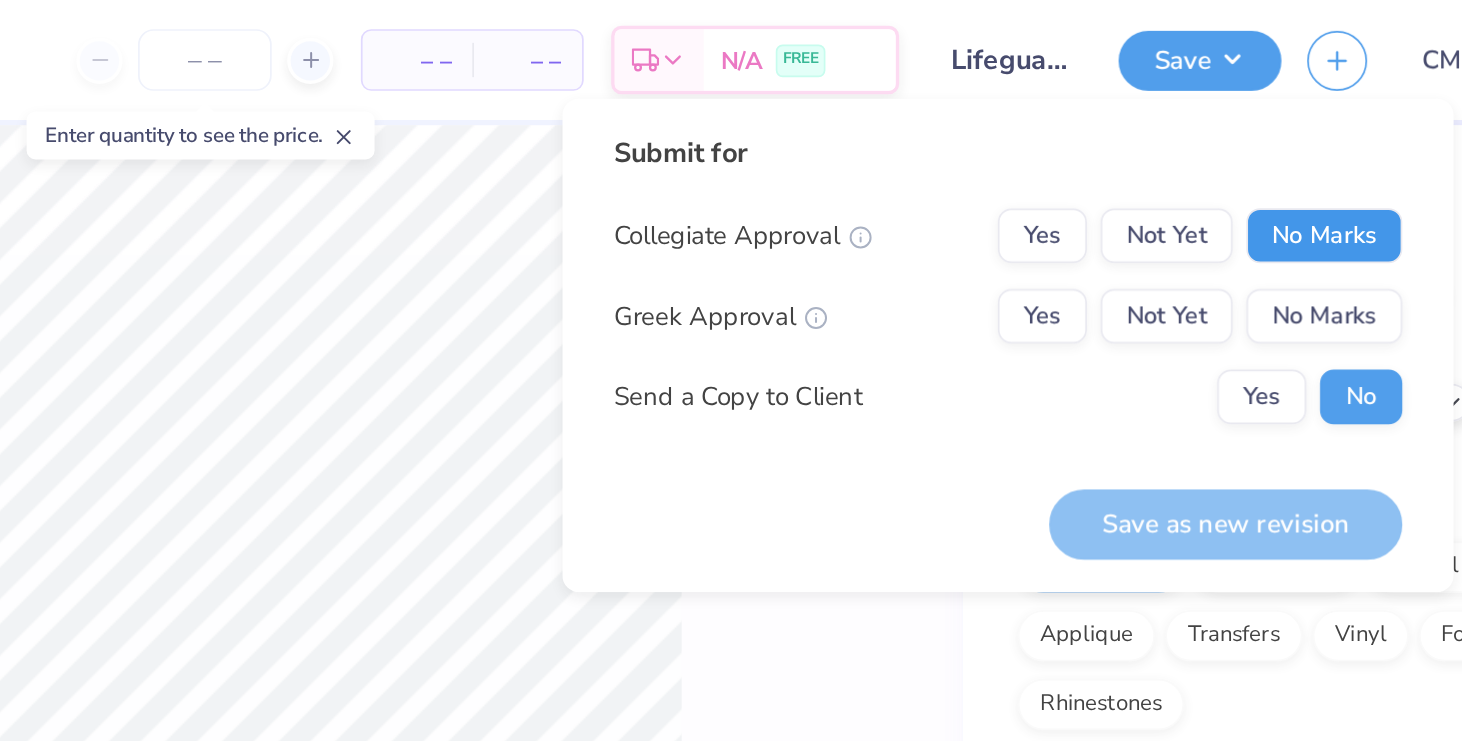 click on "No Marks" at bounding box center (1298, 138) 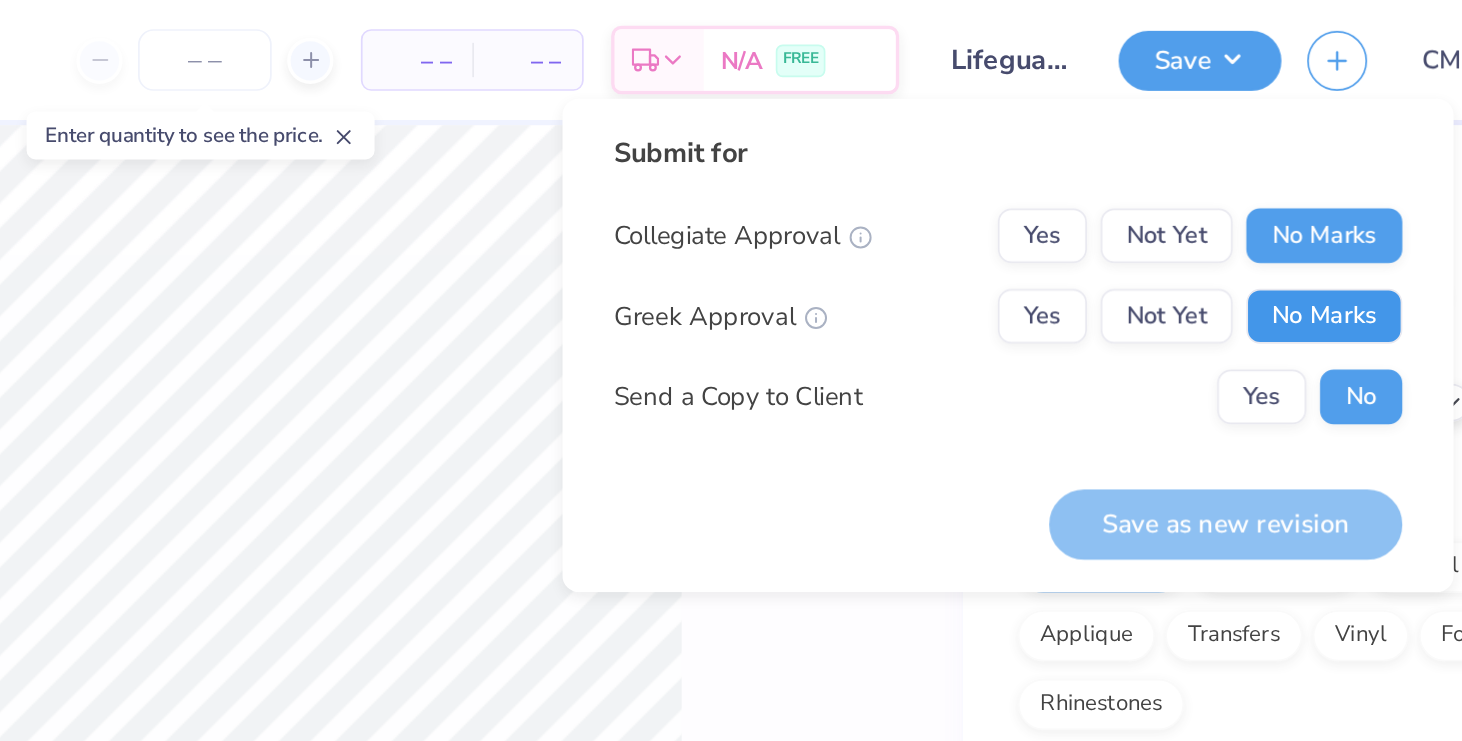 click on "No Marks" at bounding box center (1298, 185) 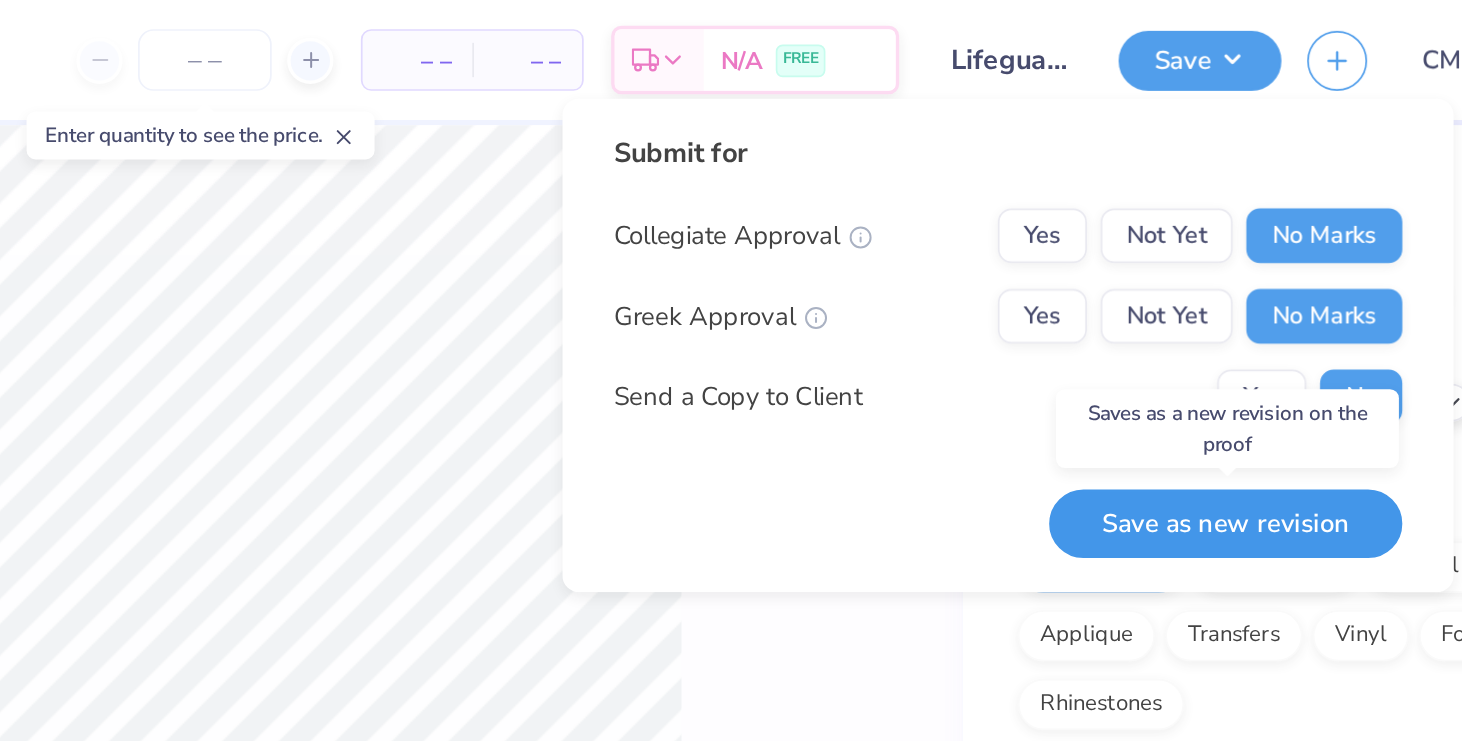 click on "Save as new revision" at bounding box center (1241, 305) 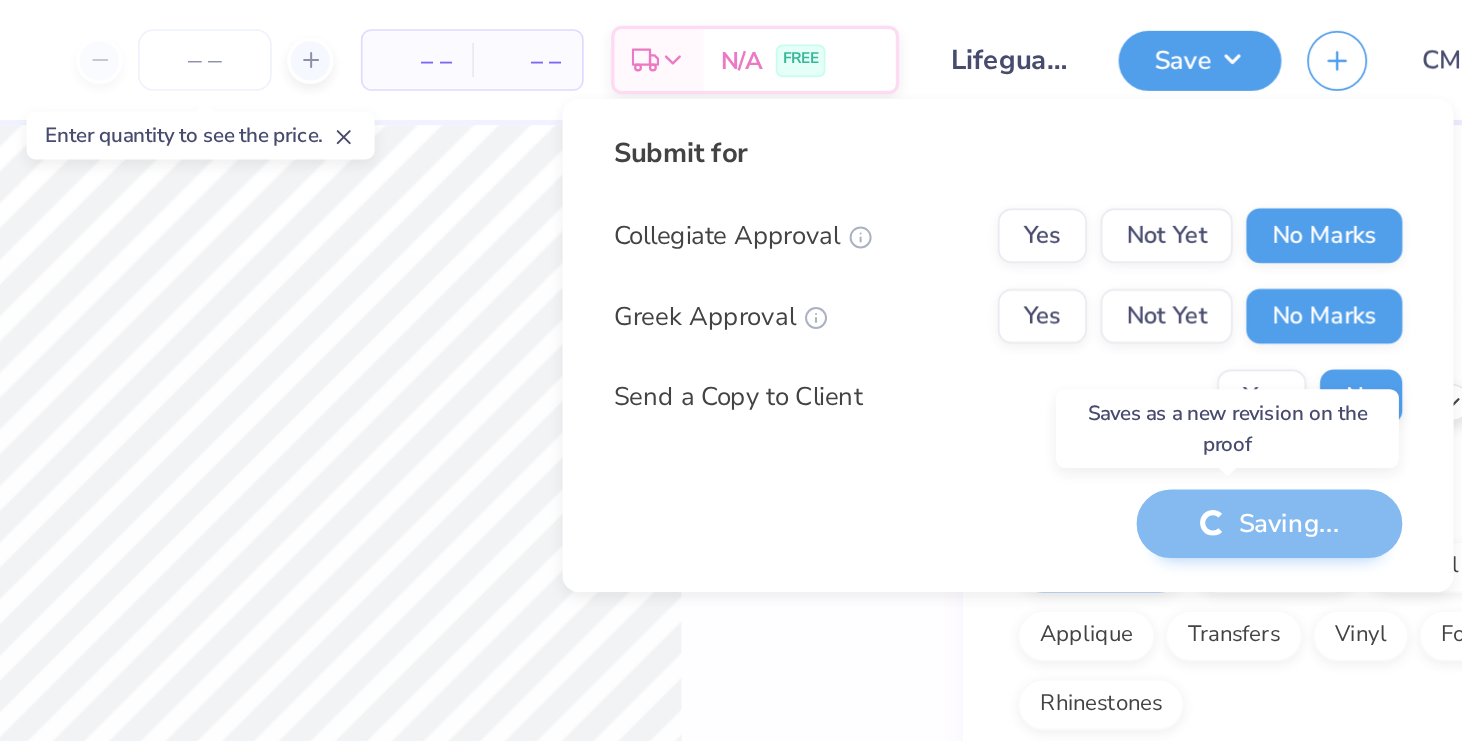 type on "x" 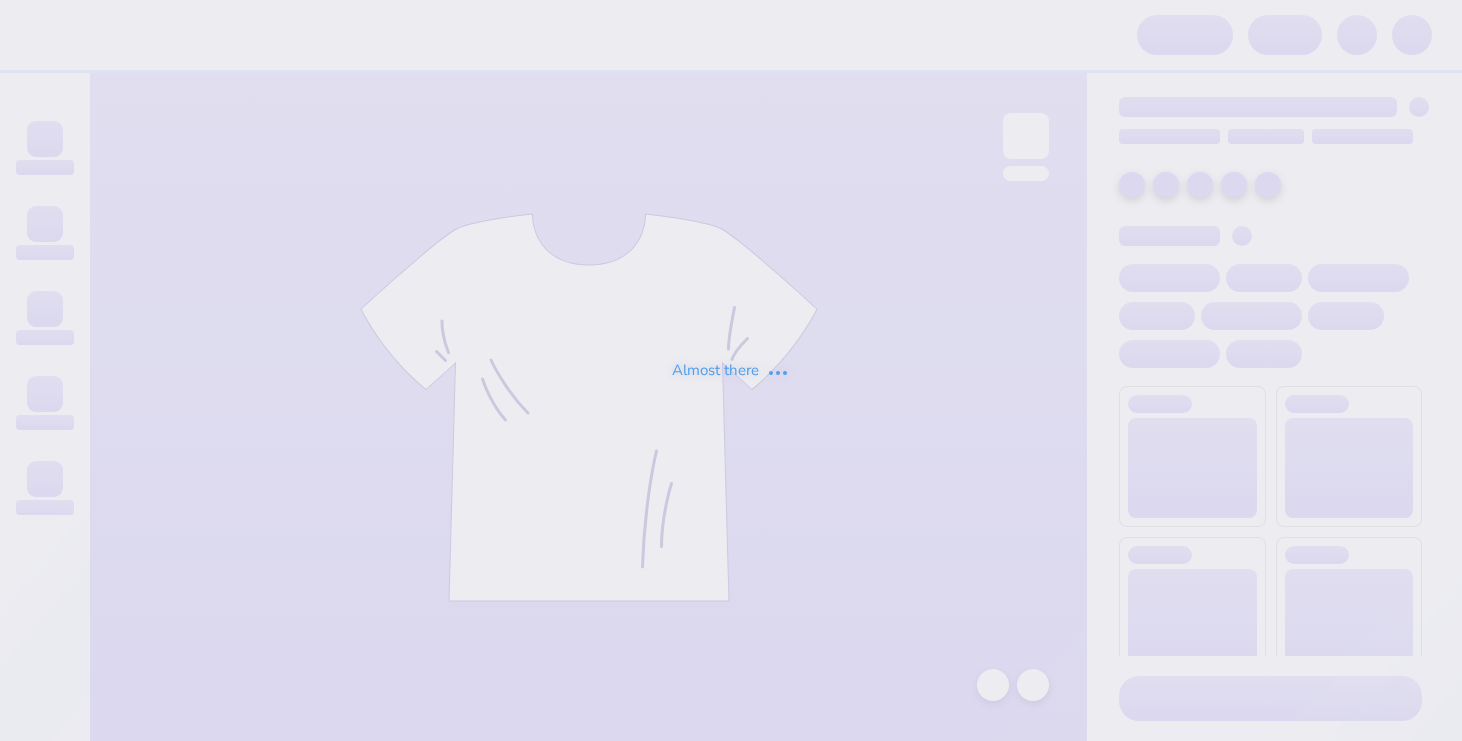 scroll, scrollTop: 0, scrollLeft: 0, axis: both 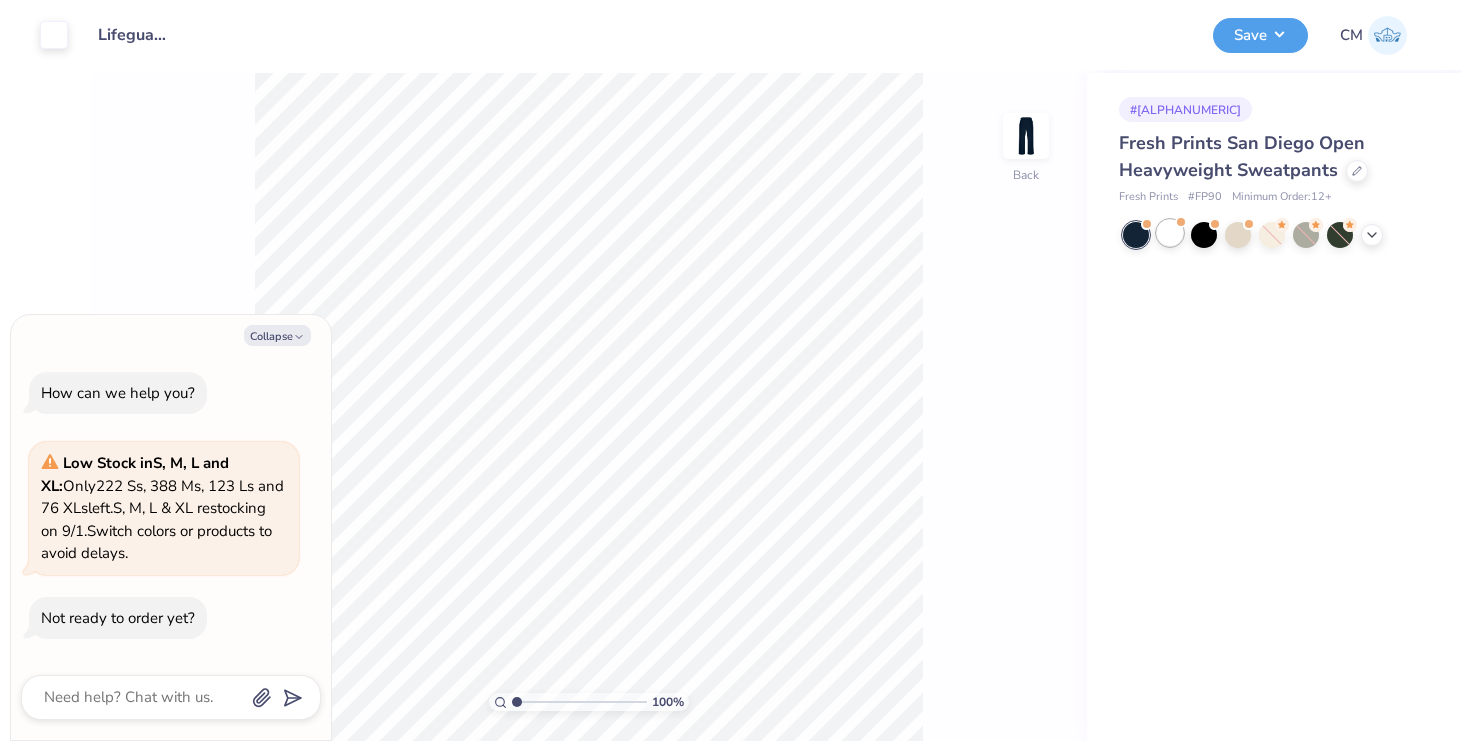 click at bounding box center [1170, 233] 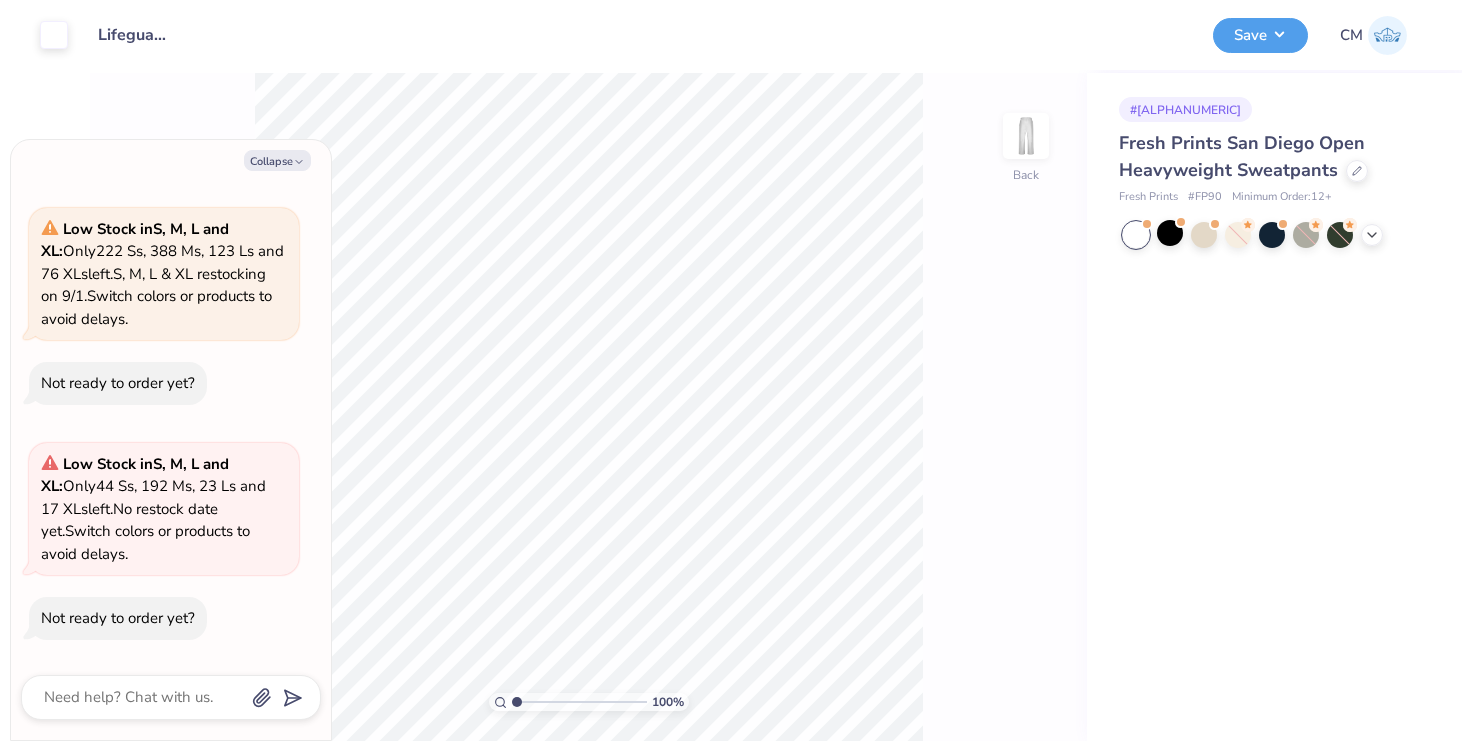 click on "Art colors" at bounding box center [34, 35] 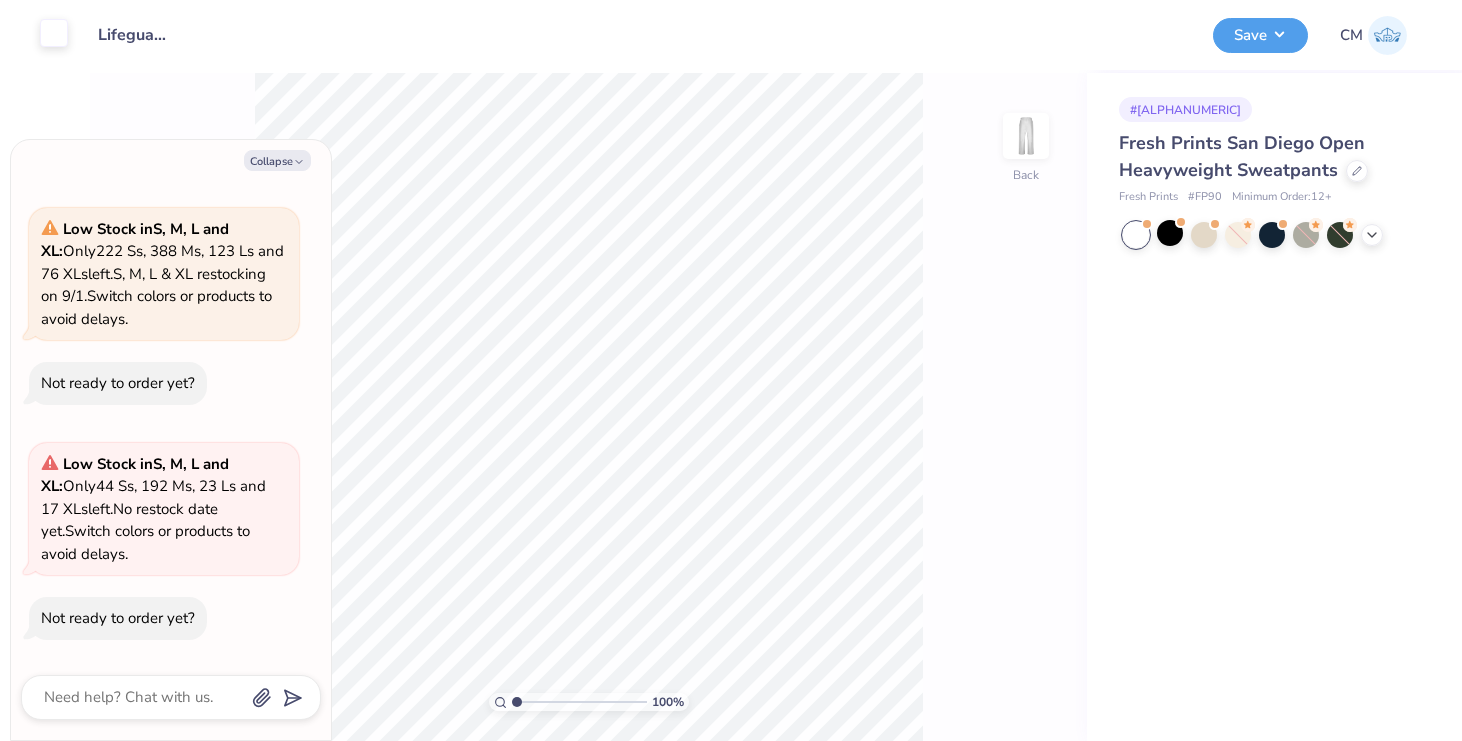 click at bounding box center (54, 33) 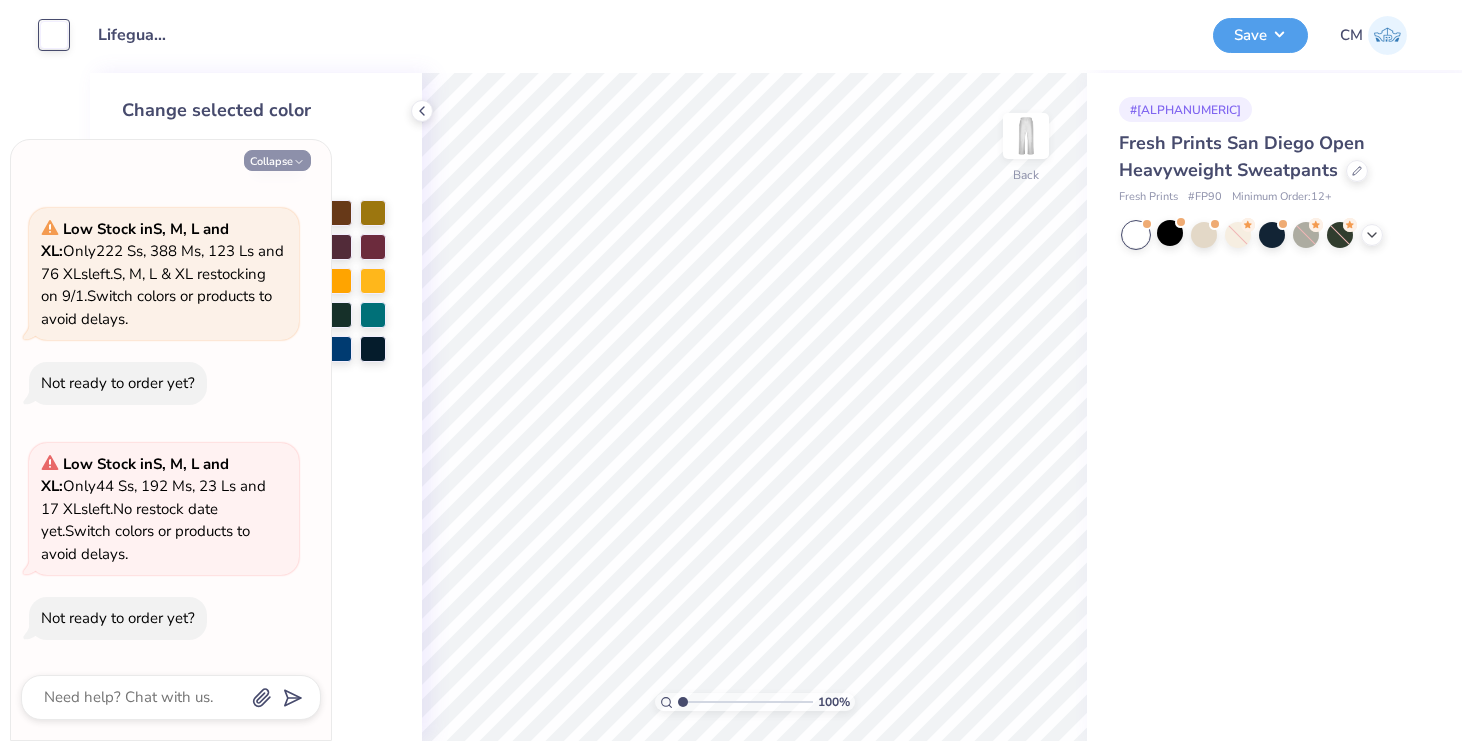 click on "Collapse" at bounding box center (277, 160) 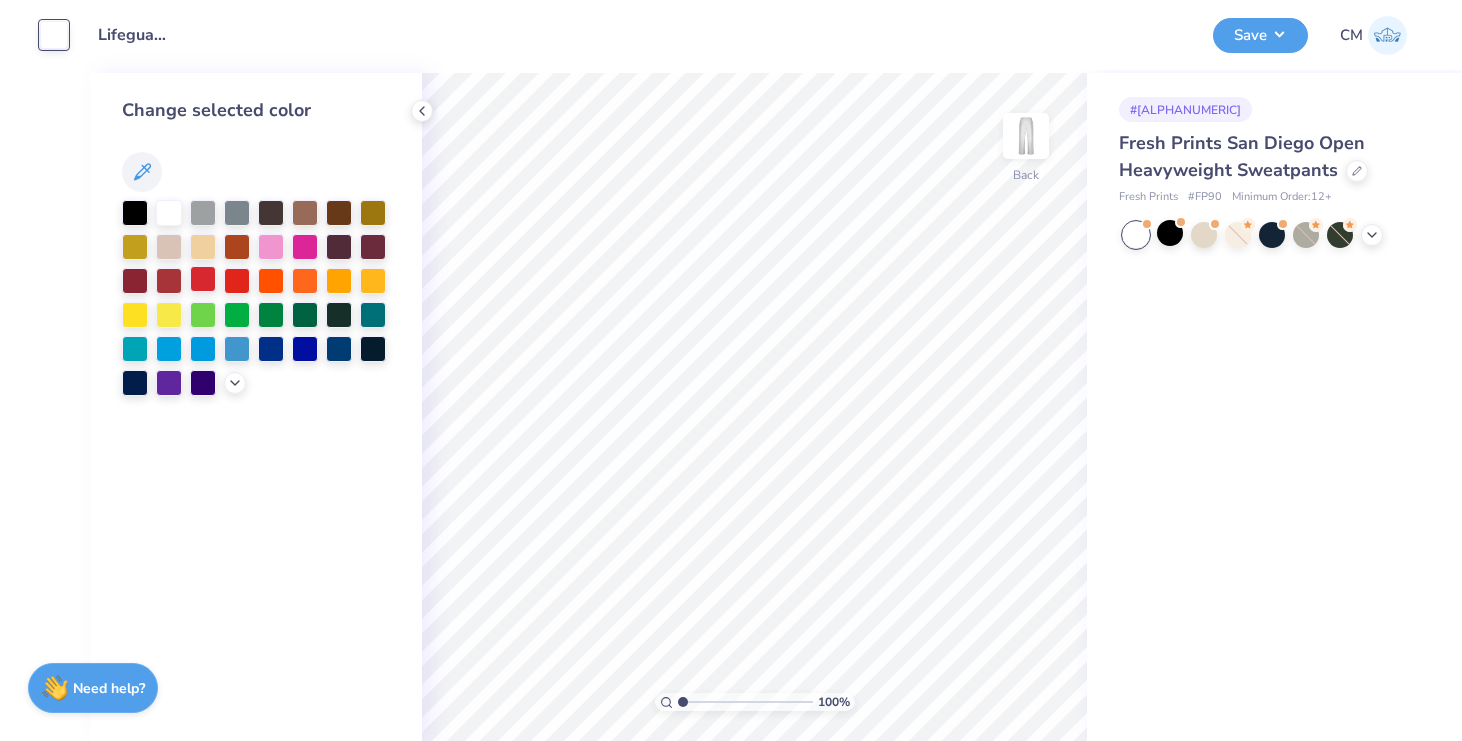 click at bounding box center [203, 279] 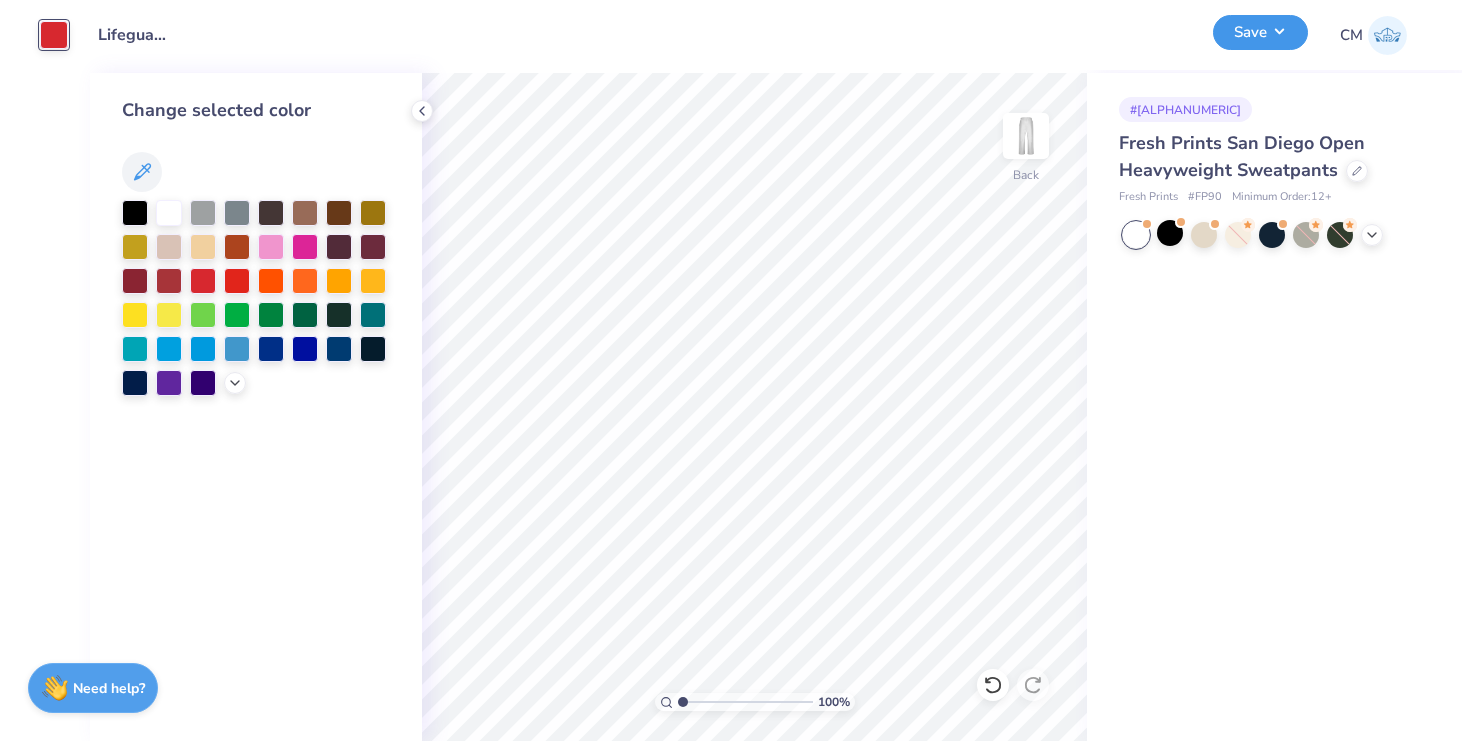 click on "Save" at bounding box center [1260, 32] 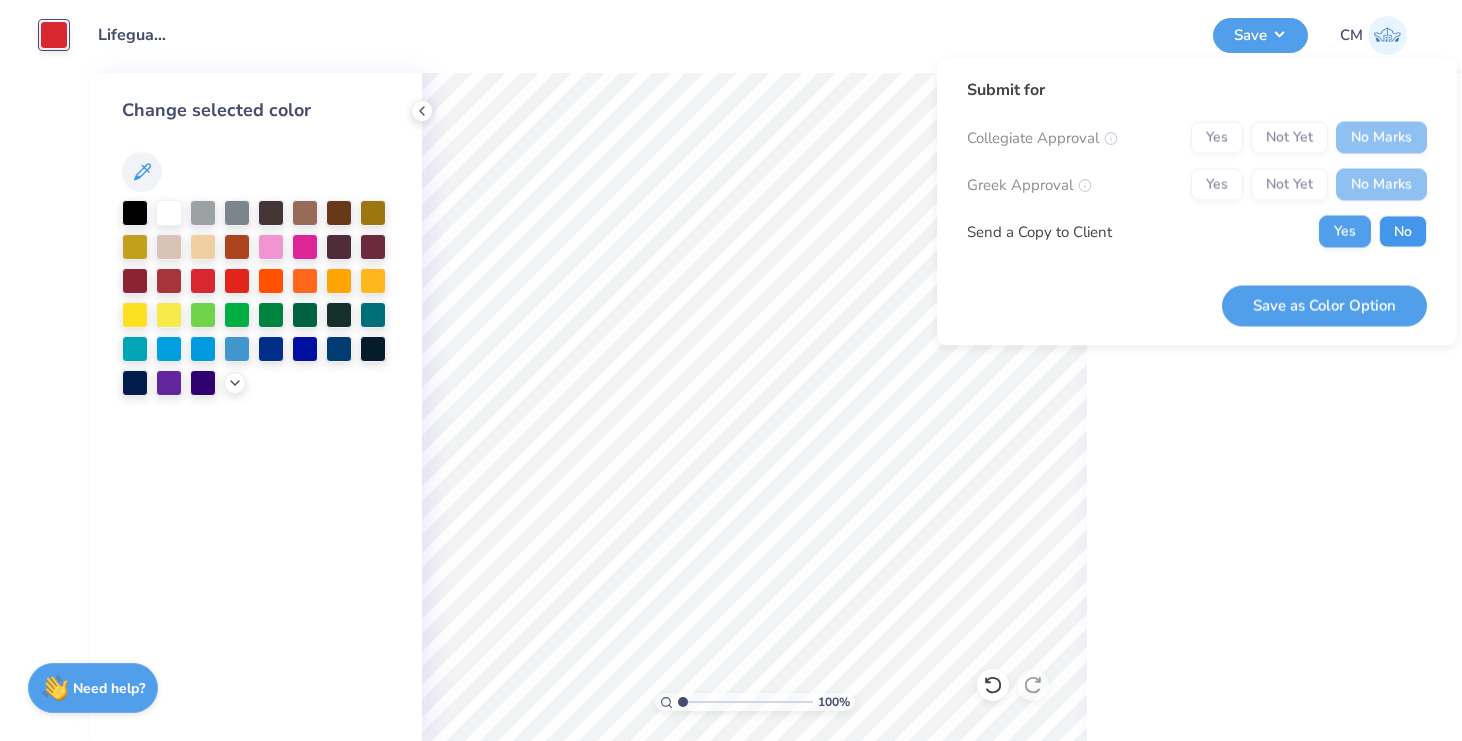click on "No" at bounding box center (1403, 232) 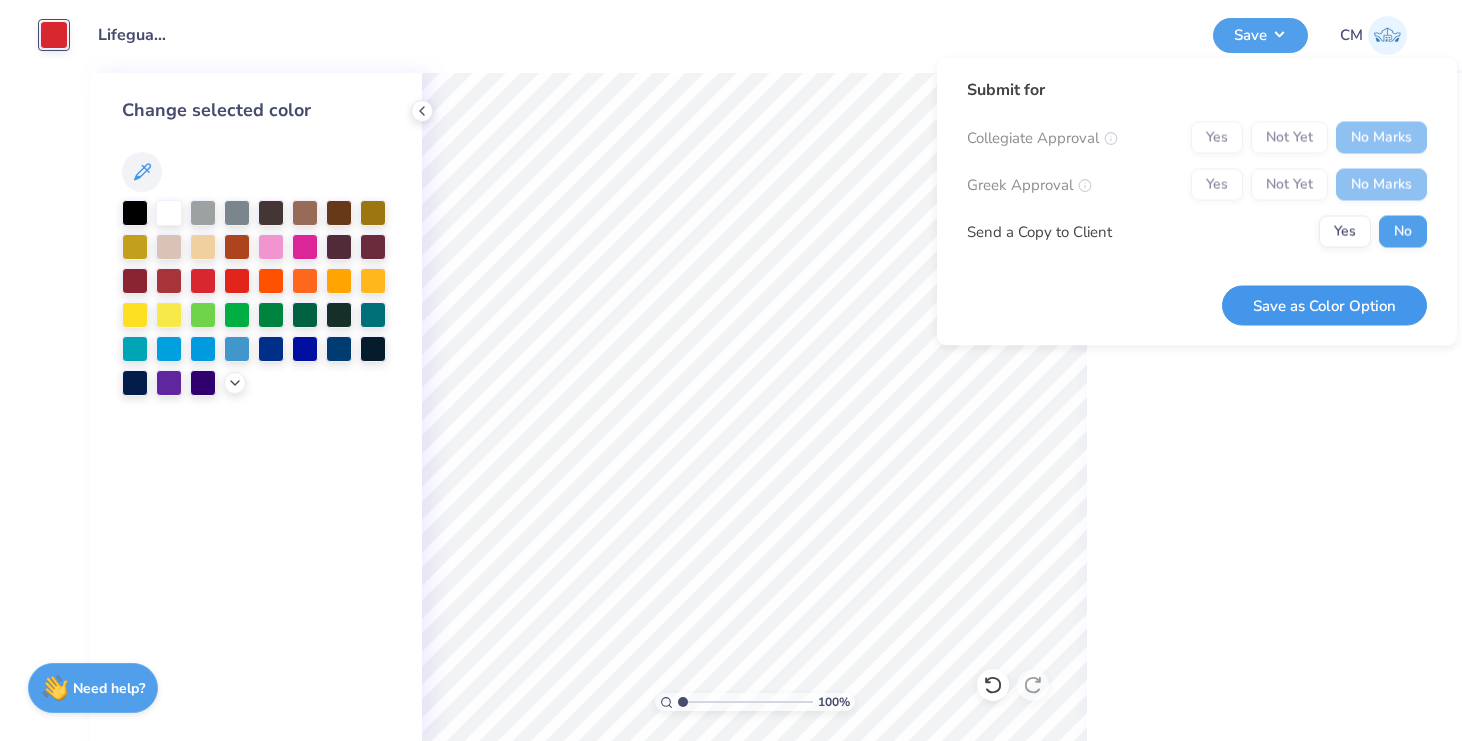 click on "Save as Color Option" at bounding box center [1324, 305] 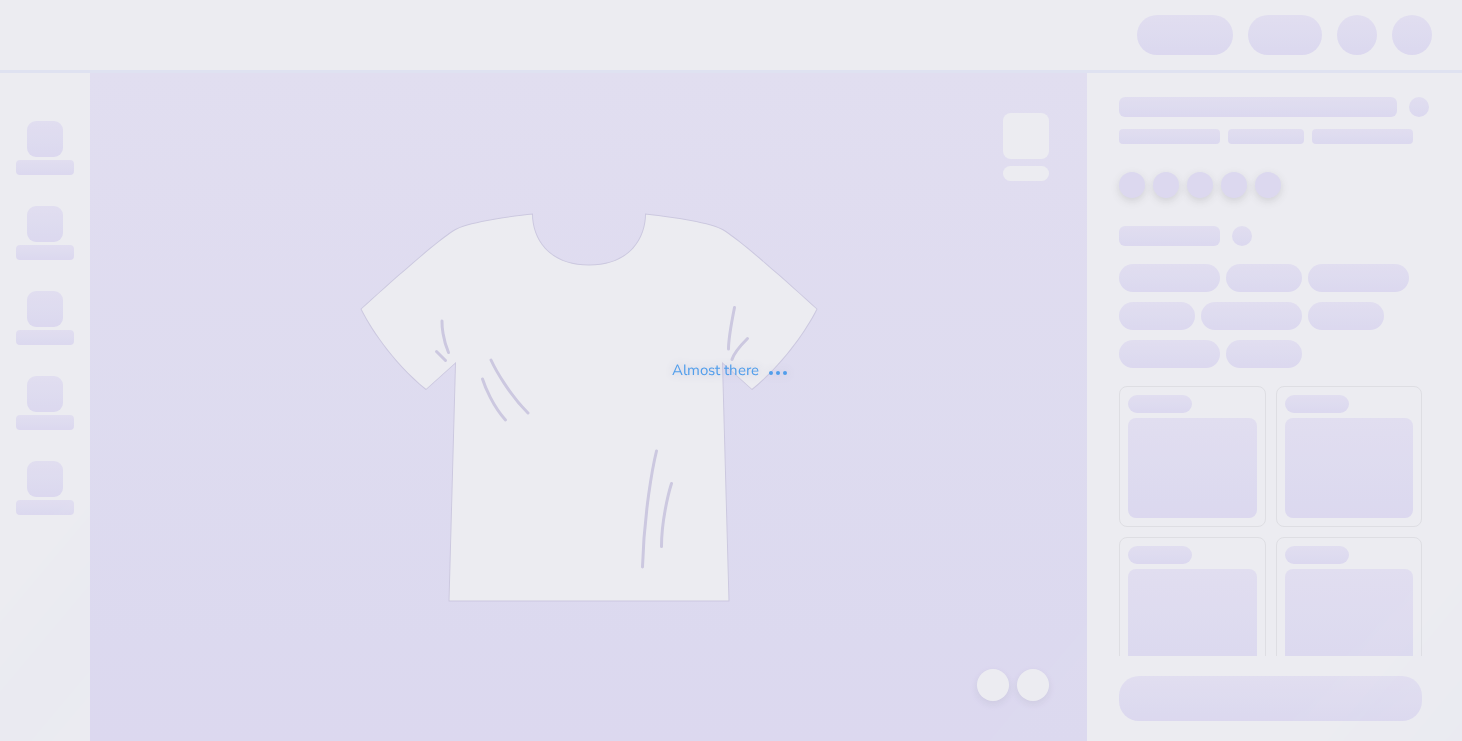scroll, scrollTop: 0, scrollLeft: 0, axis: both 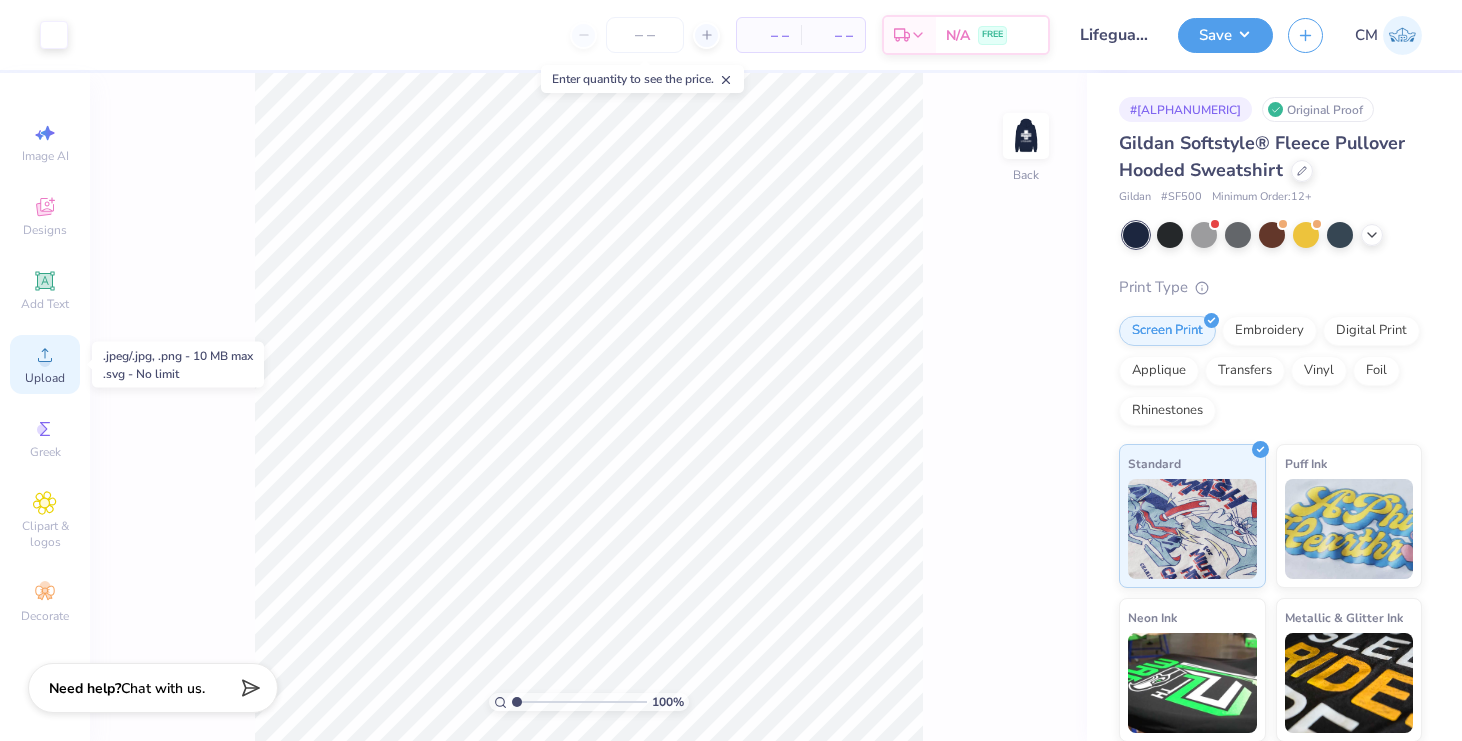 click on "Upload" at bounding box center (45, 378) 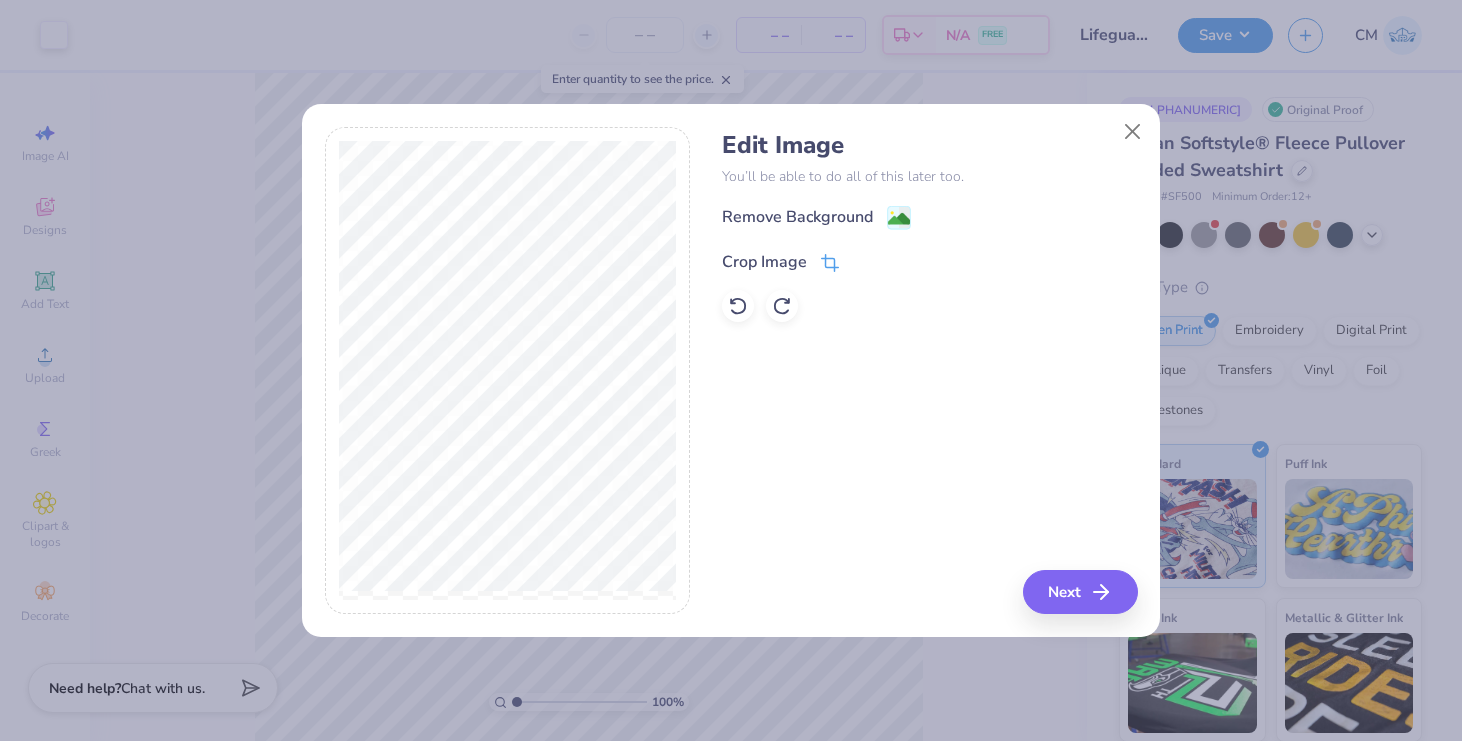 click on "Crop Image" at bounding box center [764, 262] 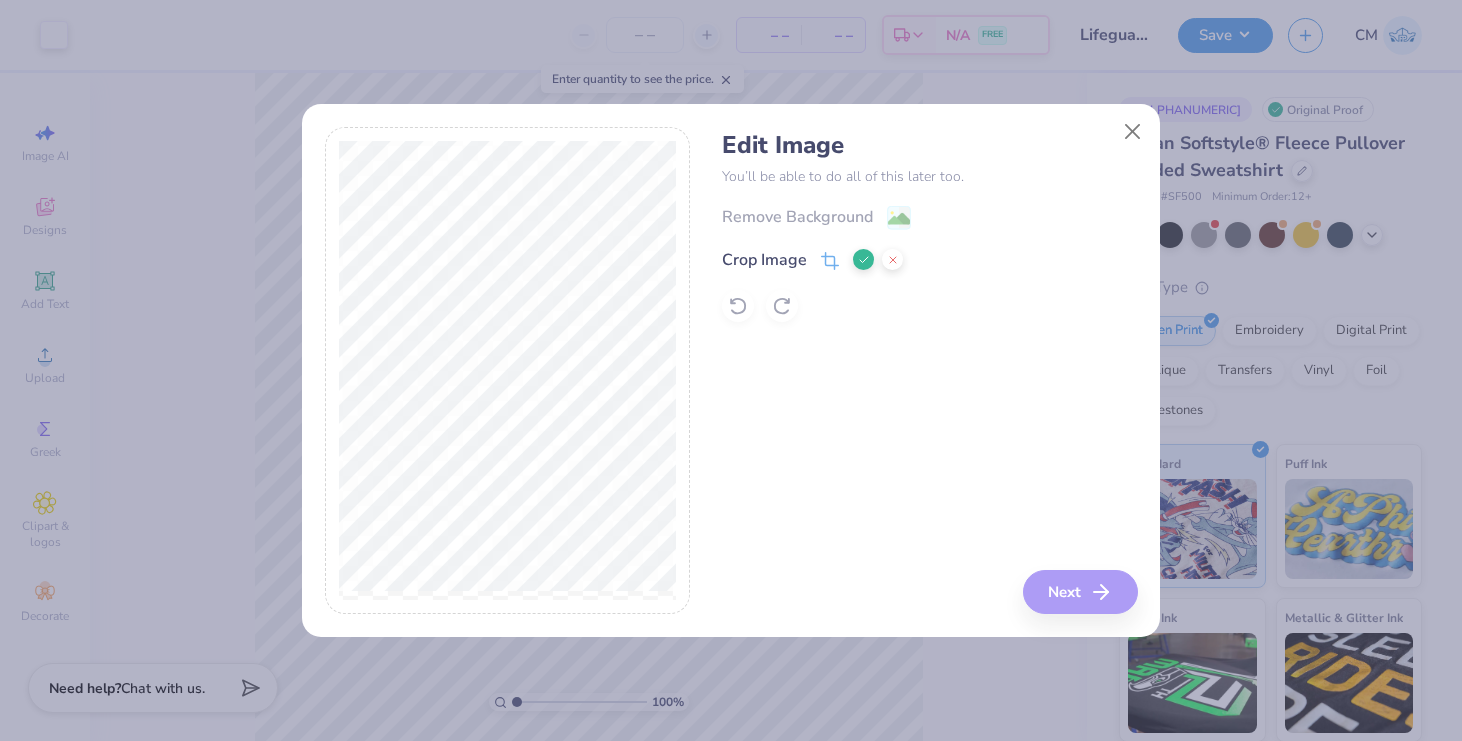 click 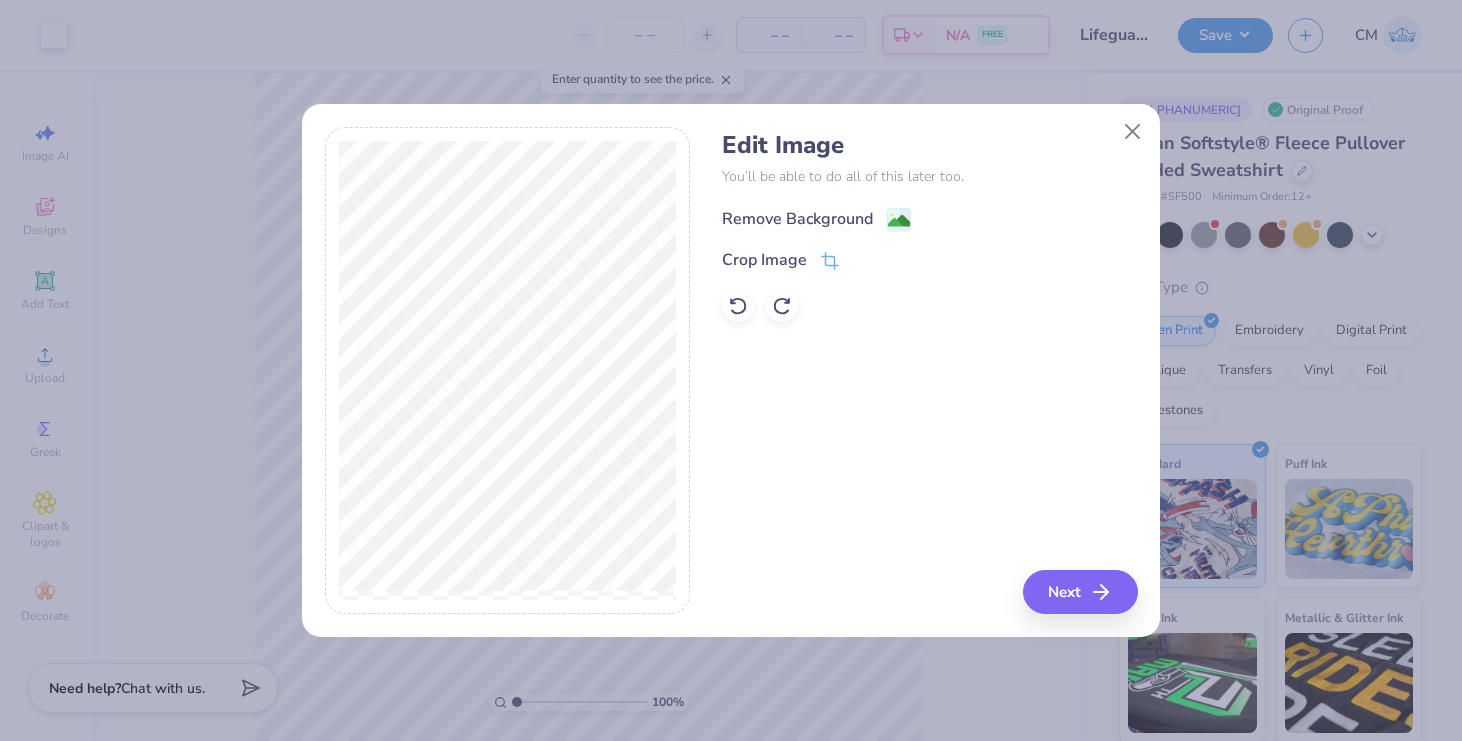 click on "Remove Background" at bounding box center (797, 219) 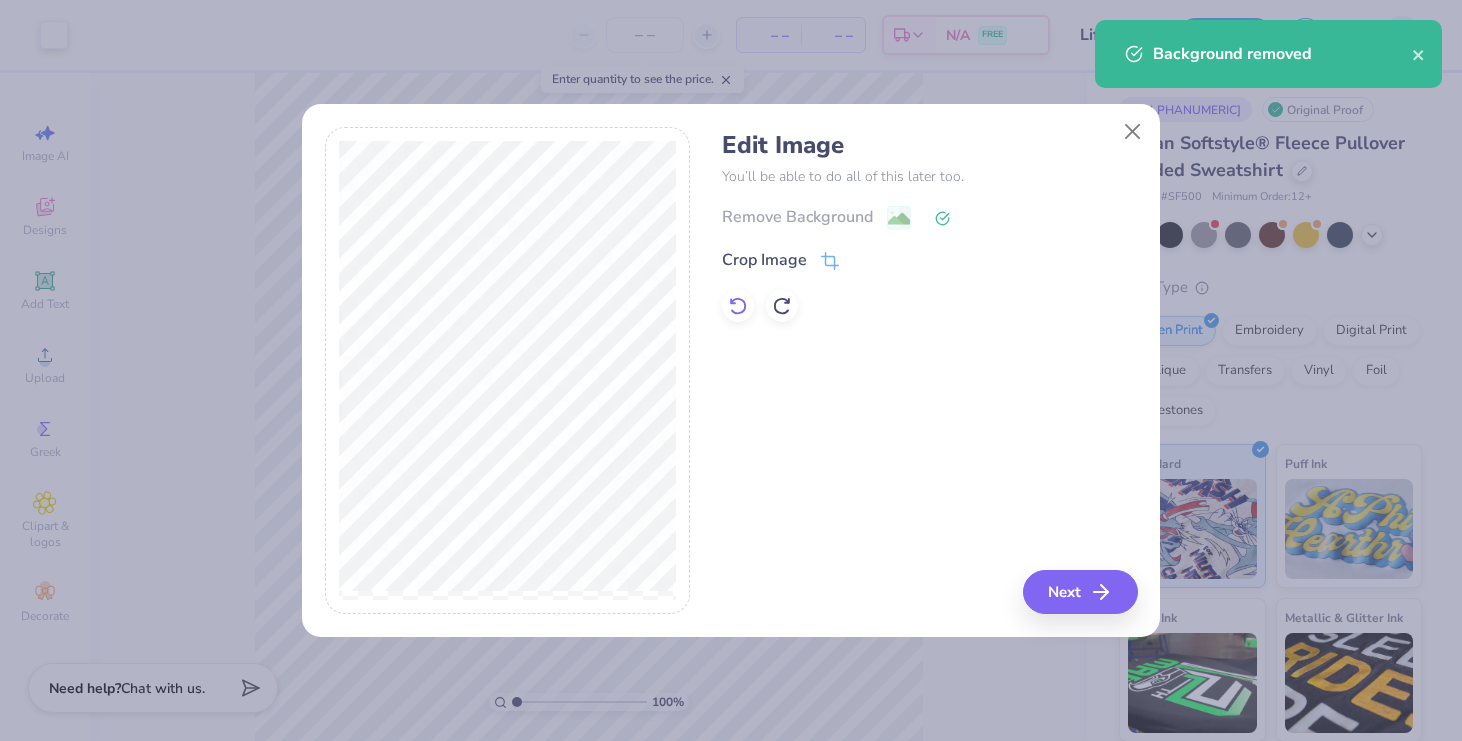 click 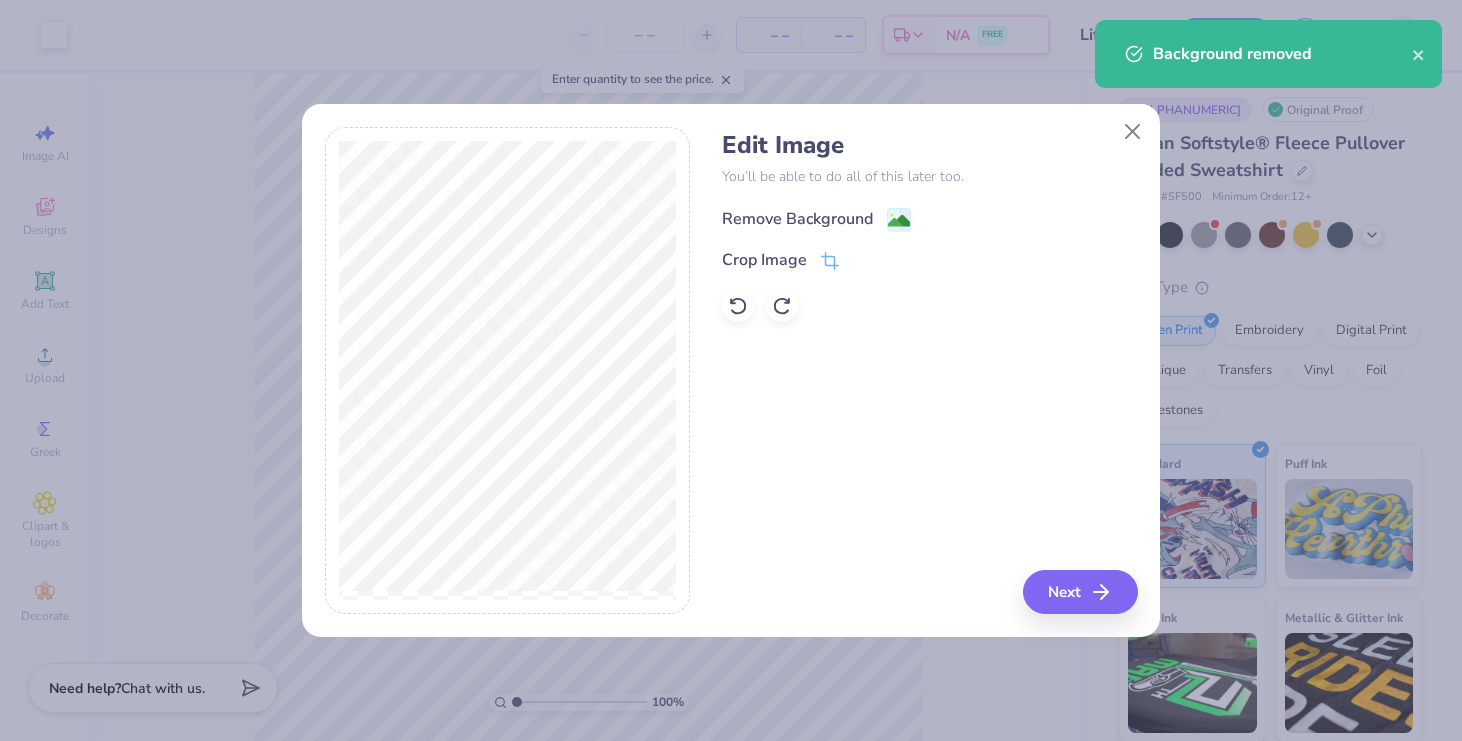 click on "Remove Background" at bounding box center [797, 219] 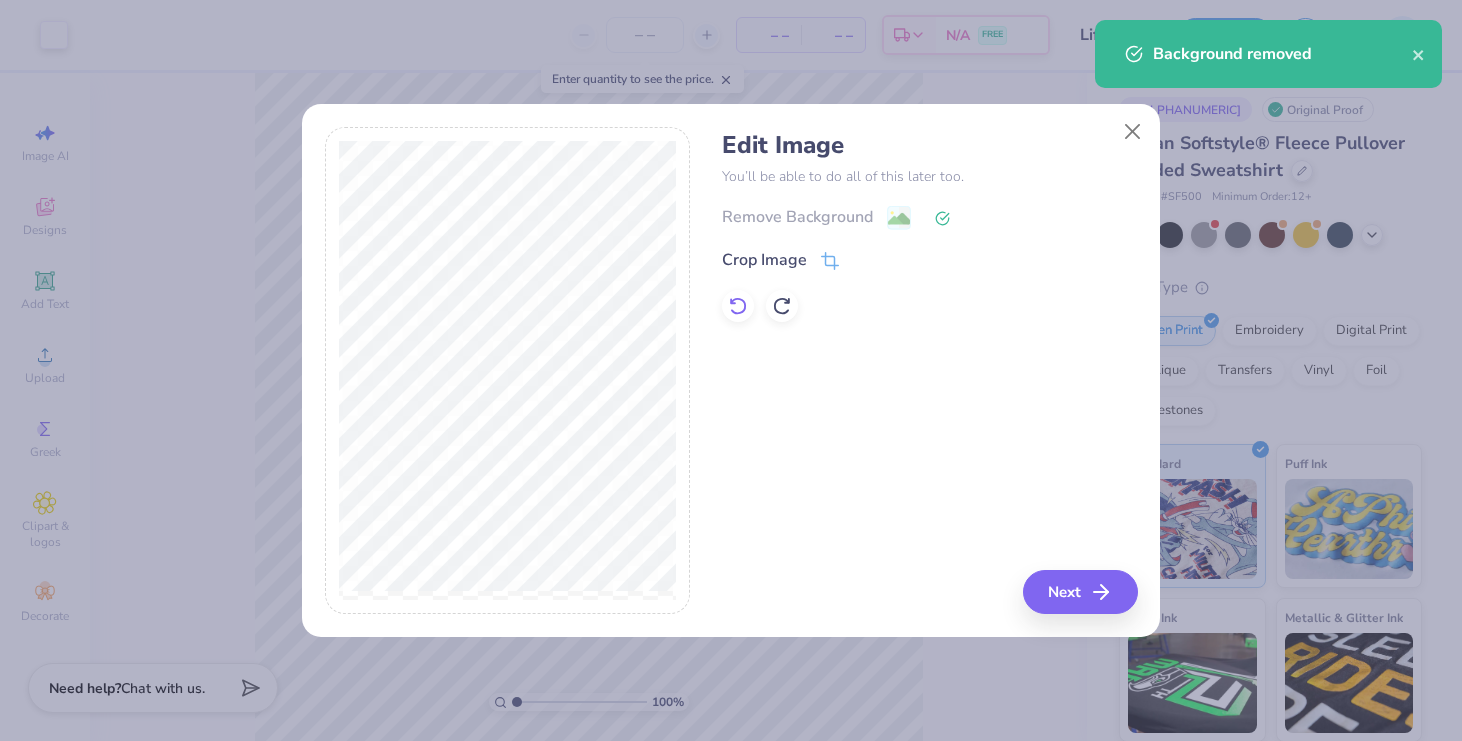 click at bounding box center (738, 306) 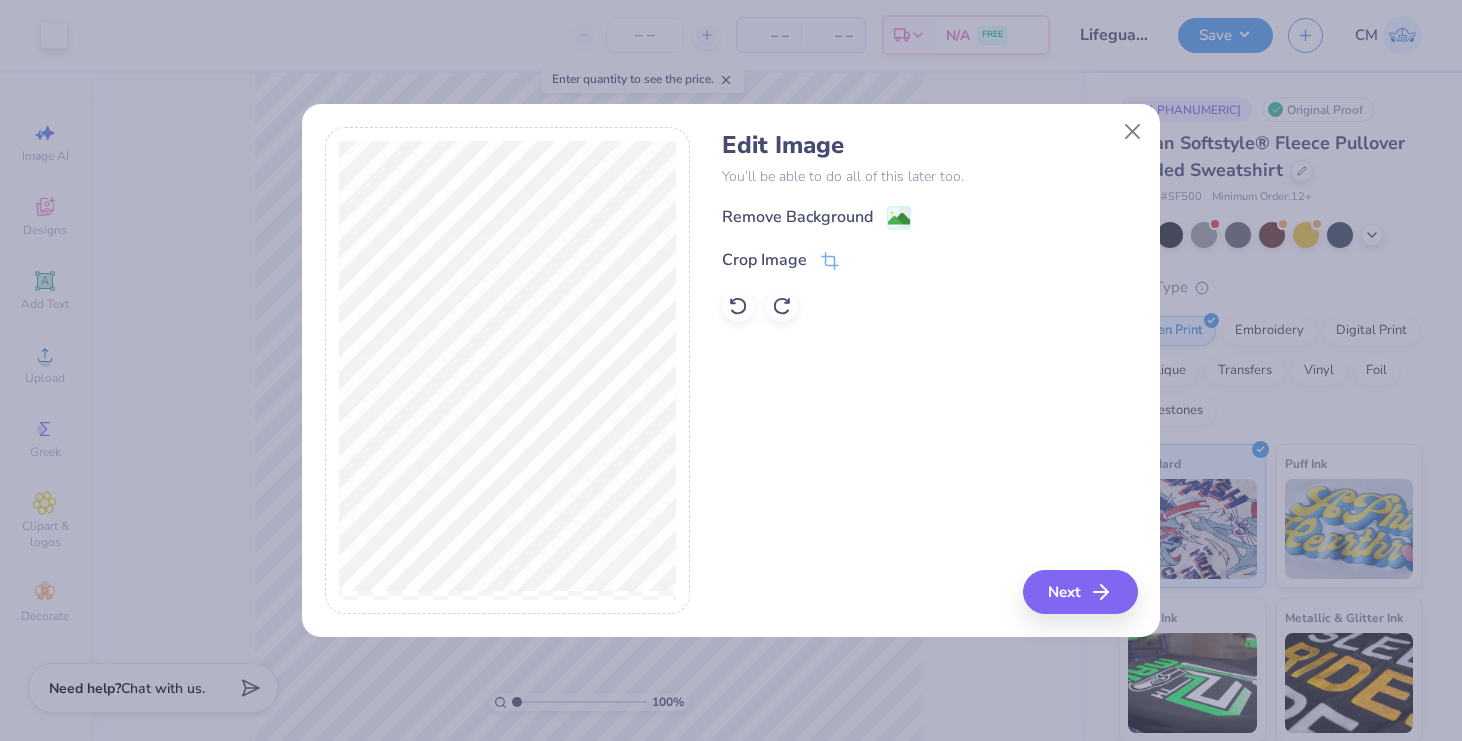 click on "Edit Image You’ll be able to do all of this later too. Remove Background Crop Image Next" at bounding box center (731, 371) 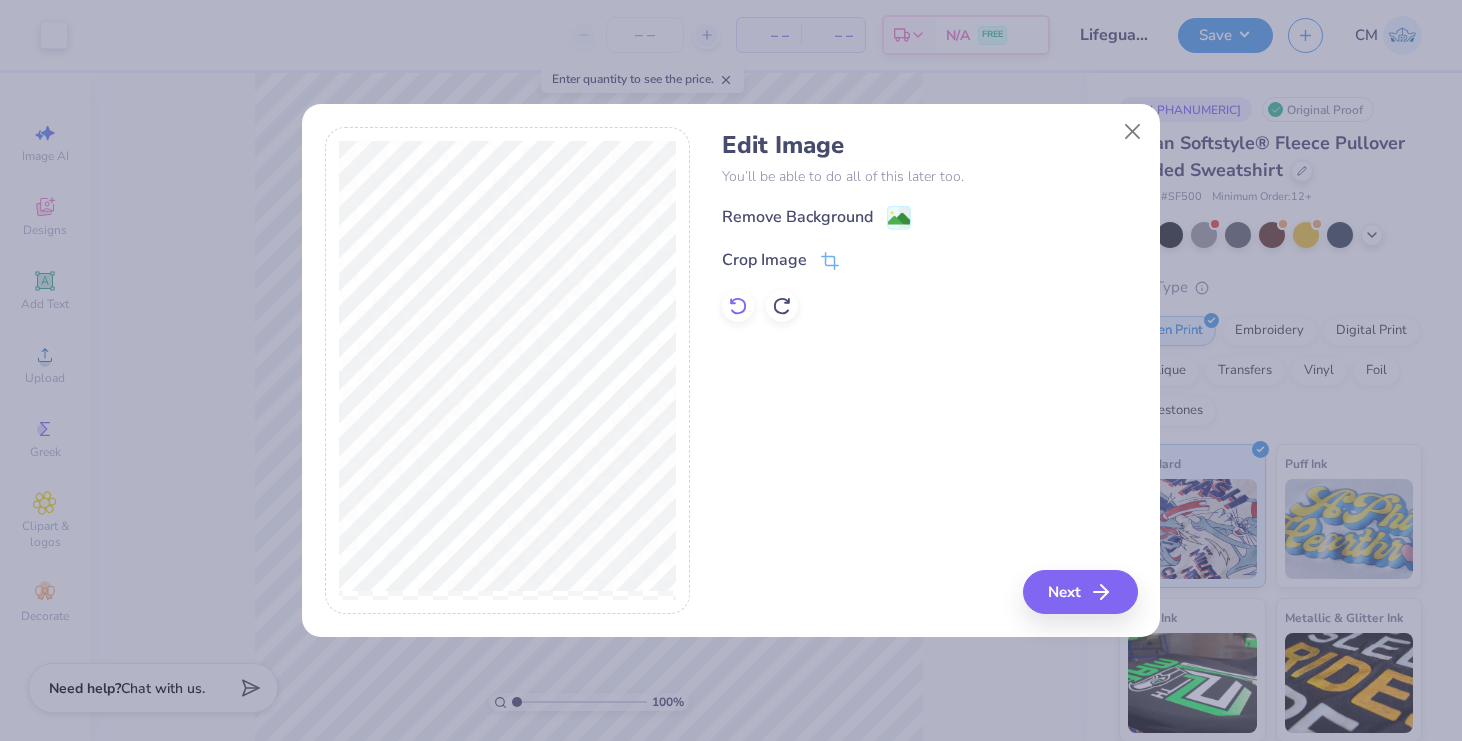 click 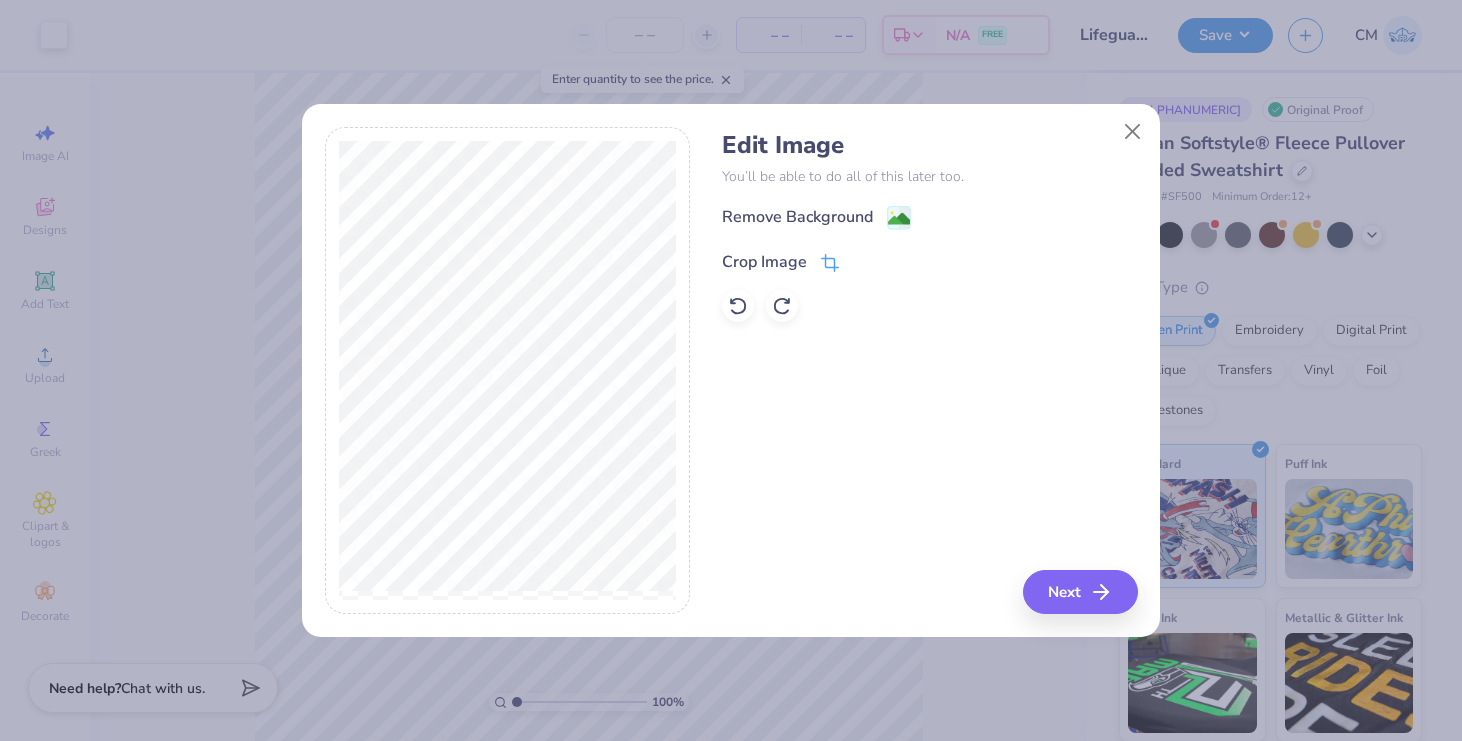 click on "Crop Image" at bounding box center [764, 262] 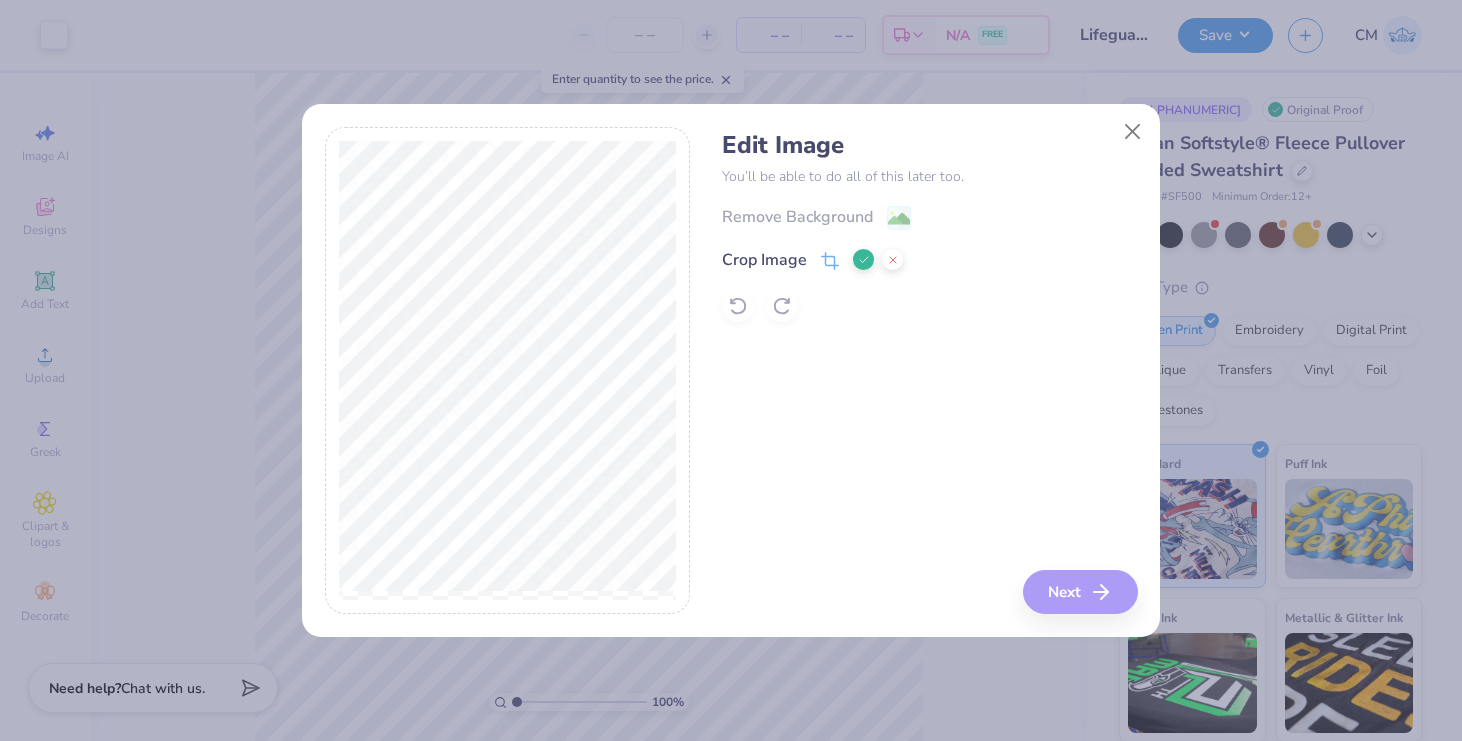 click at bounding box center [863, 259] 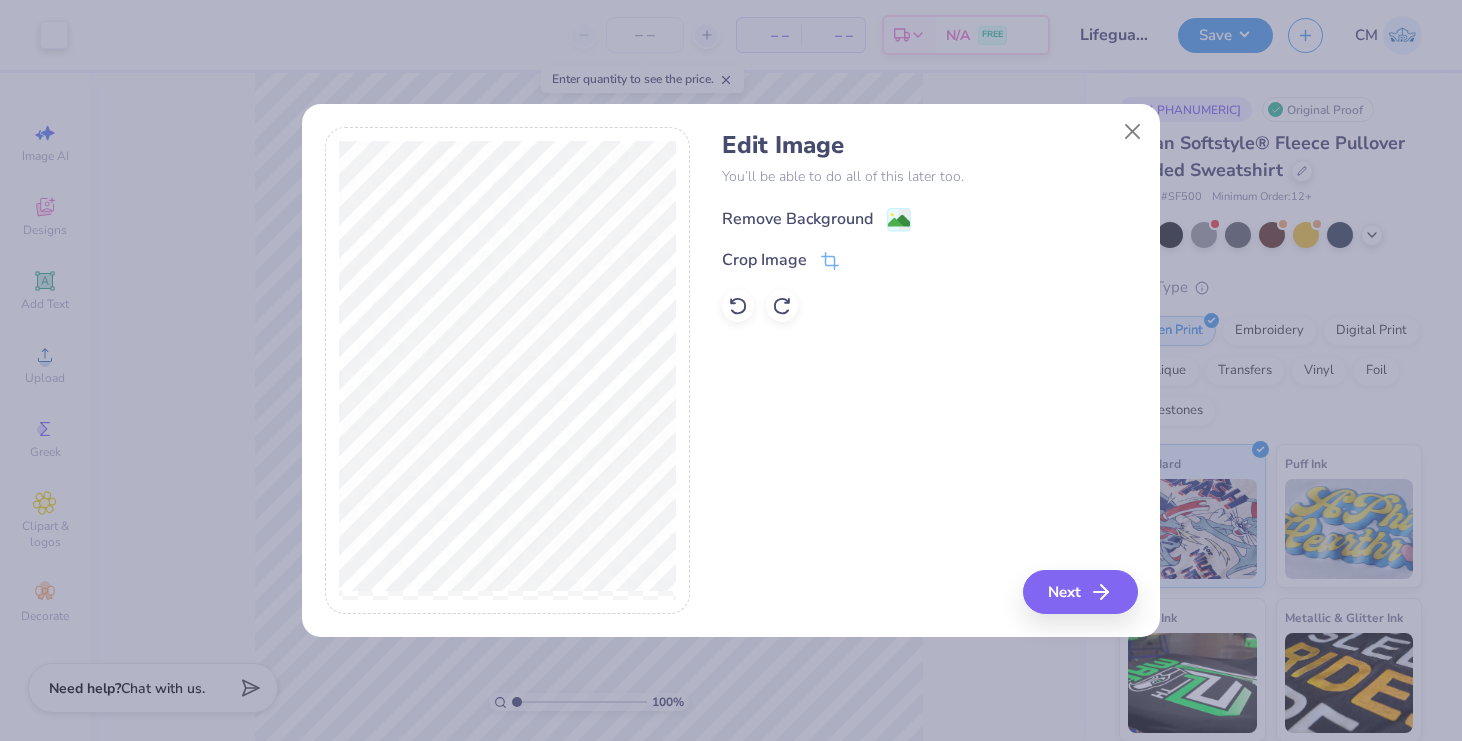click on "Remove Background" at bounding box center [797, 219] 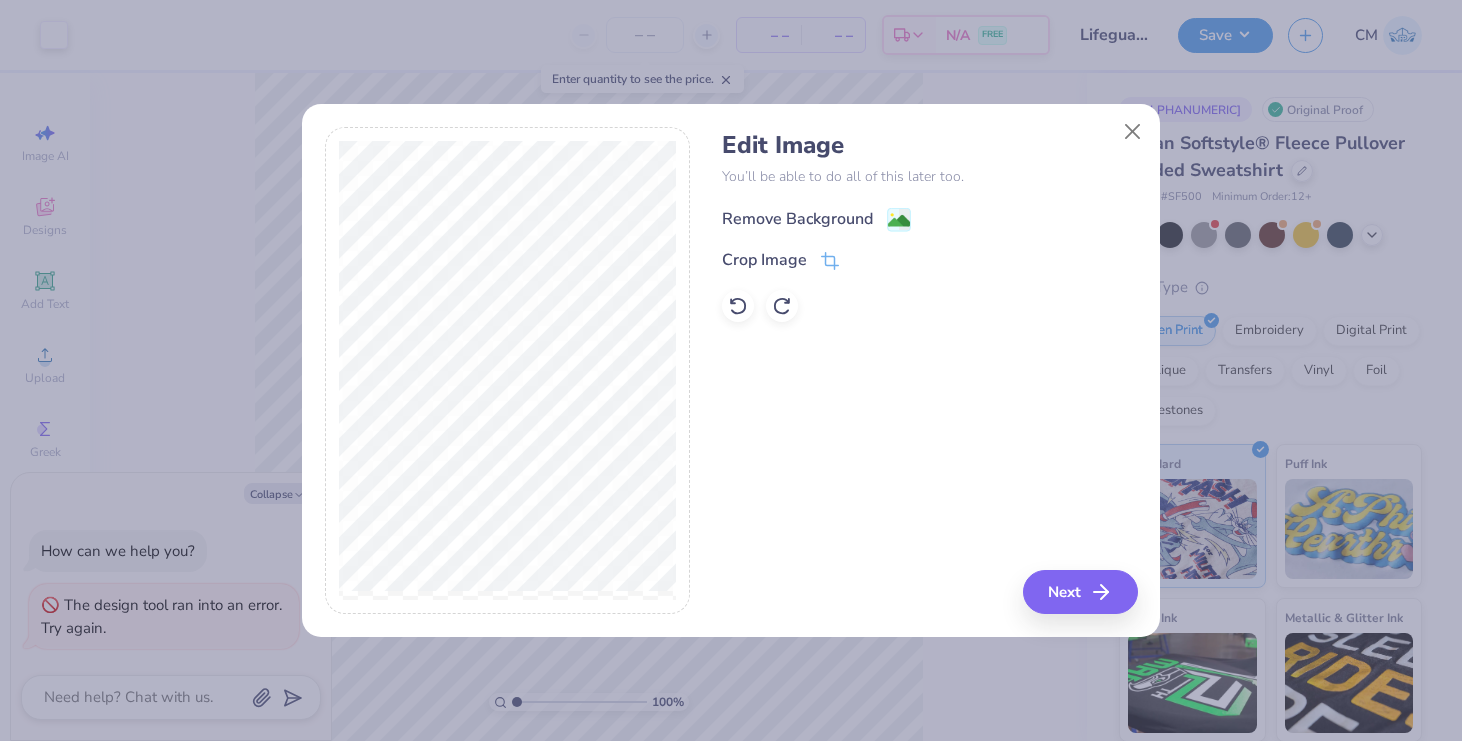 click on "Remove Background" at bounding box center [797, 219] 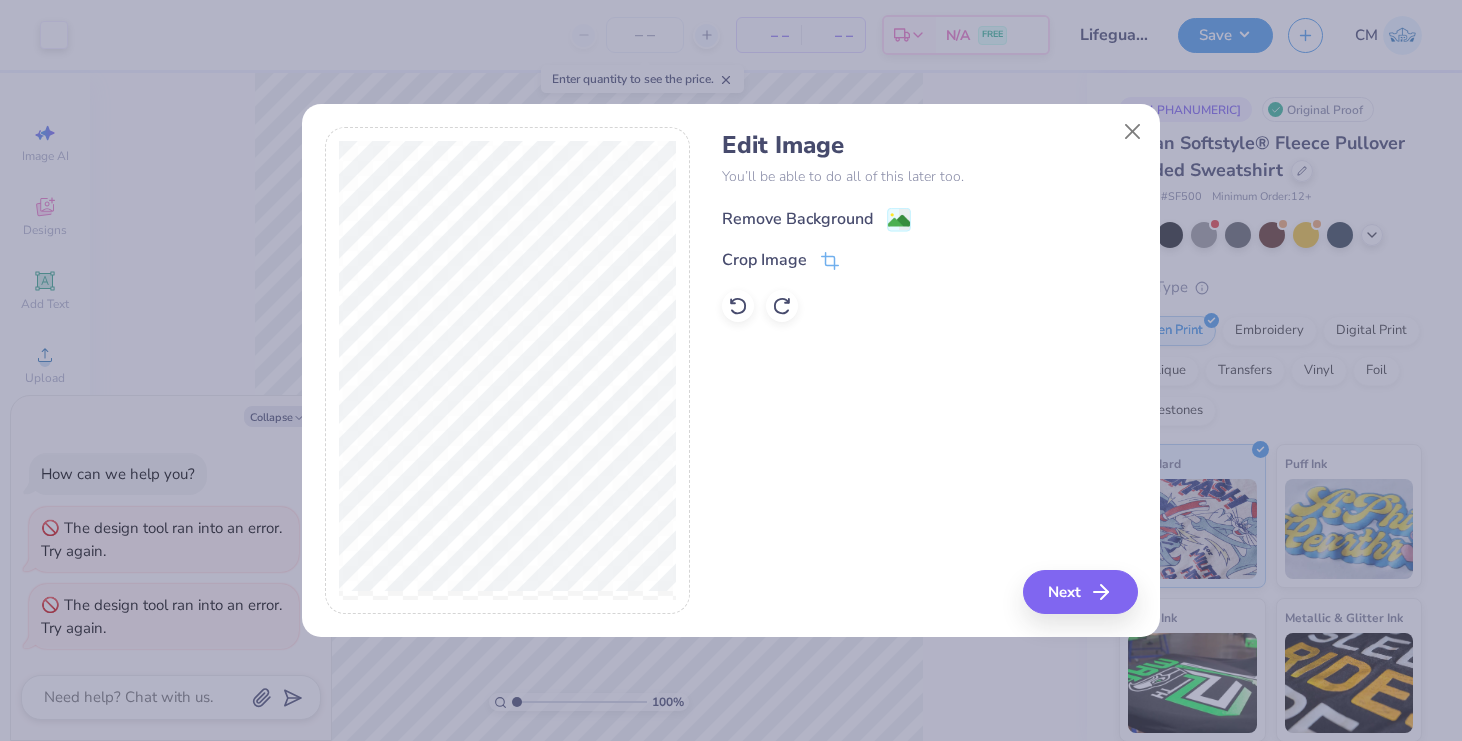 click on "Remove Background" at bounding box center [797, 219] 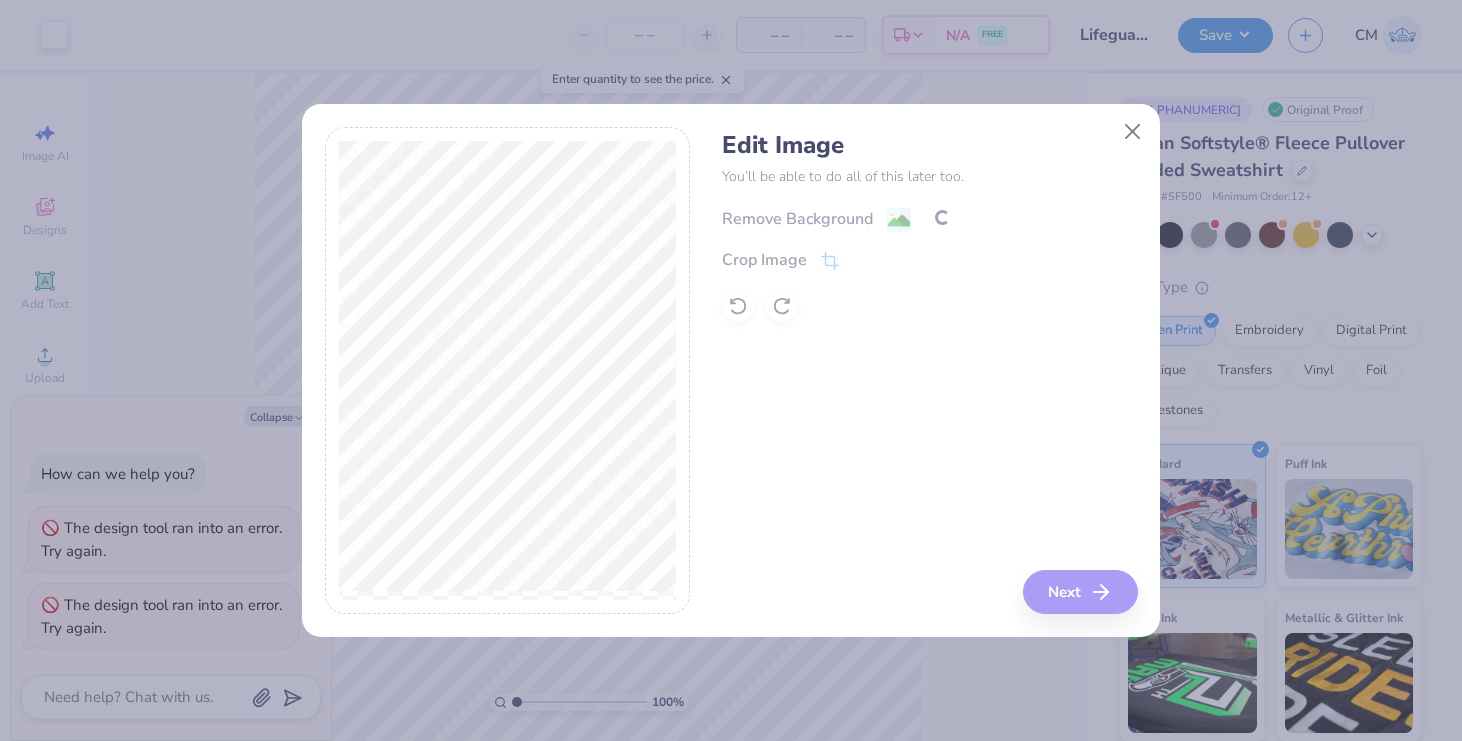 type on "x" 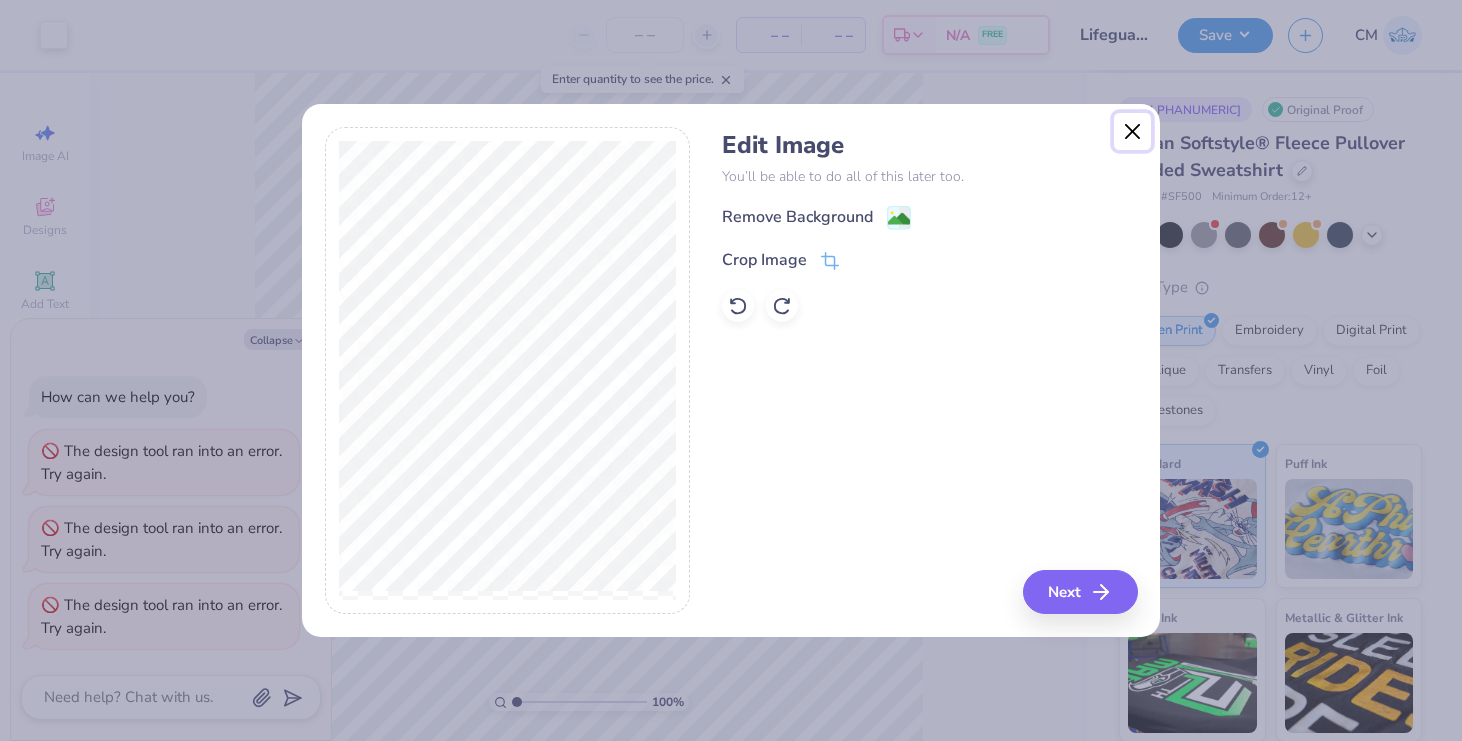 click at bounding box center (1133, 132) 